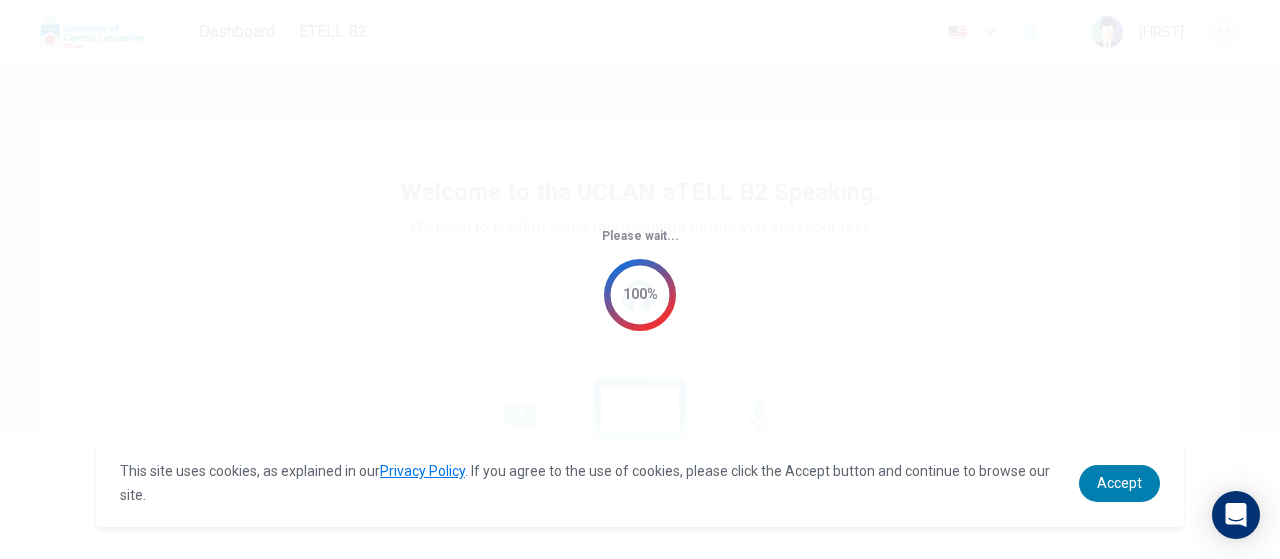 scroll, scrollTop: 0, scrollLeft: 0, axis: both 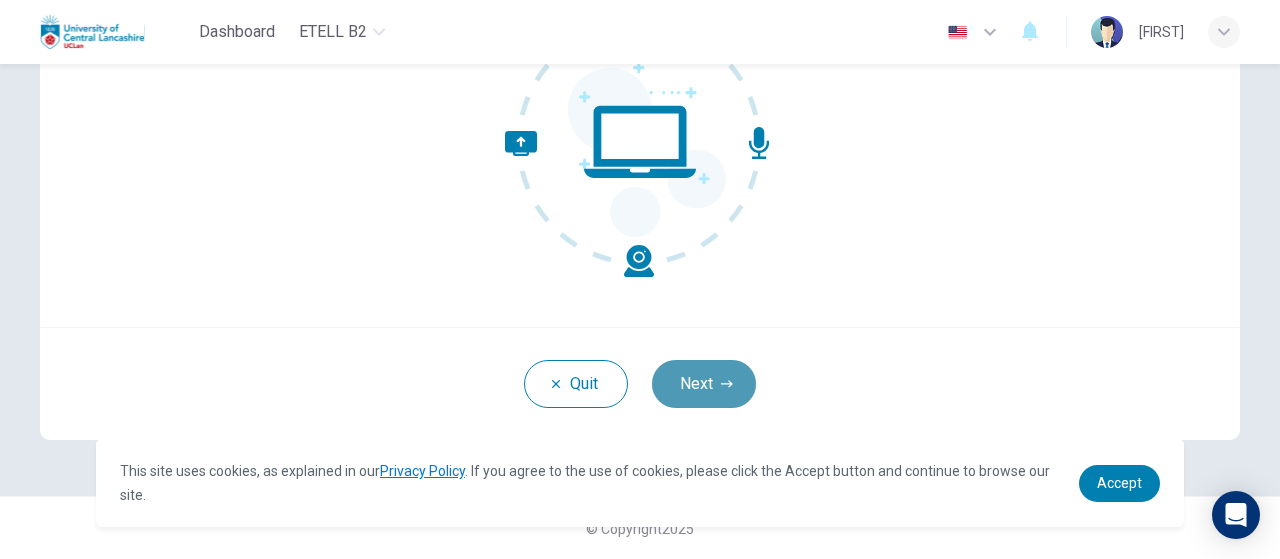 click on "Next" at bounding box center (704, 384) 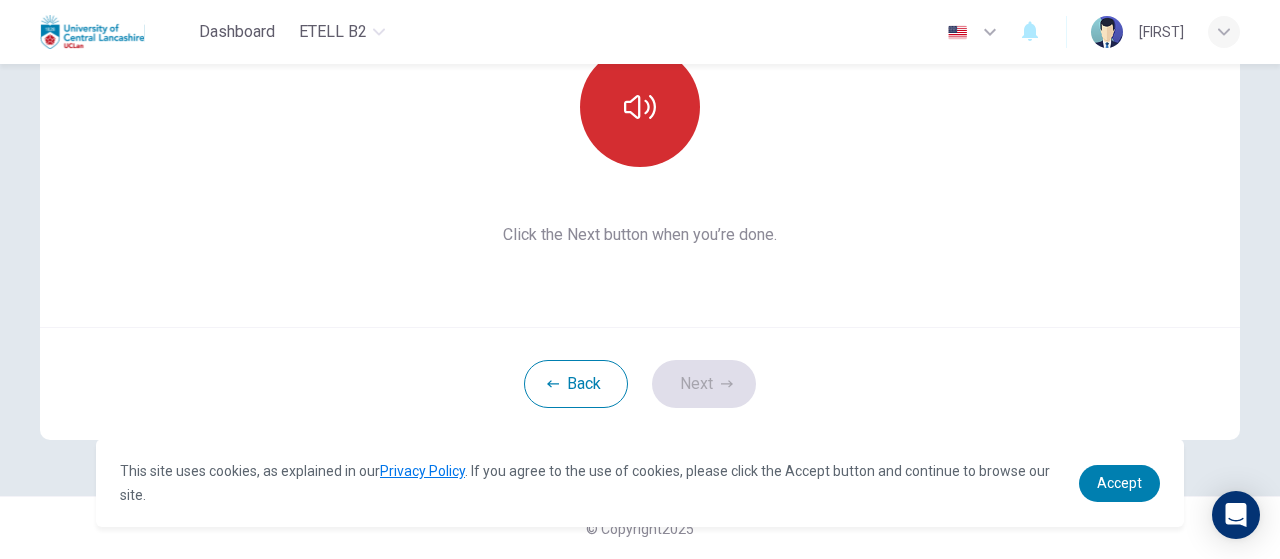 click at bounding box center (640, 107) 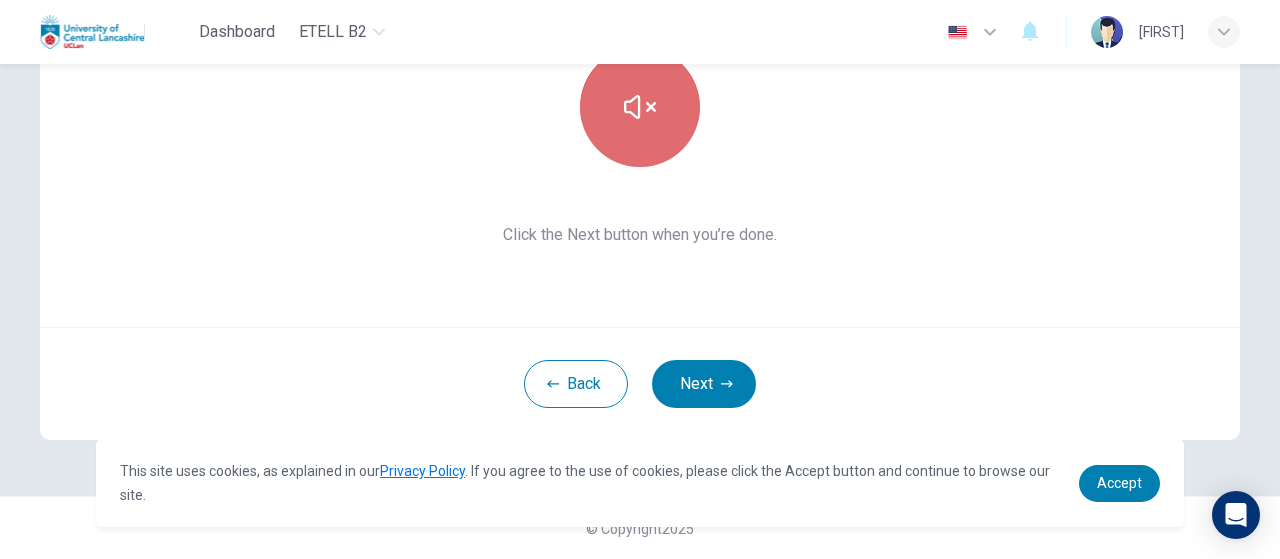 click at bounding box center [640, 107] 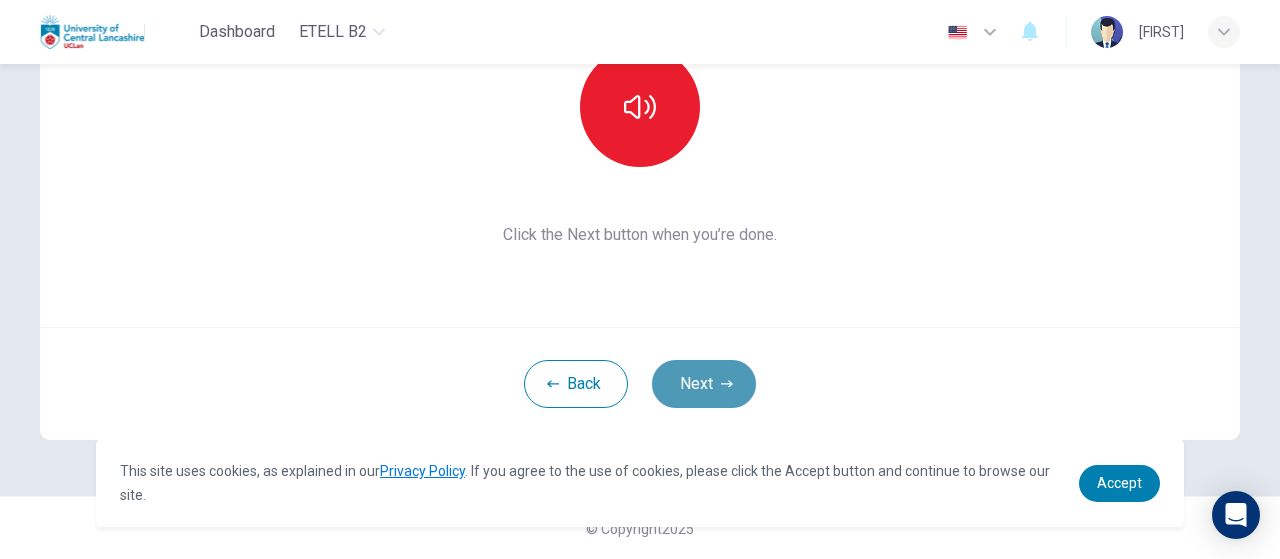 click on "Next" at bounding box center (704, 384) 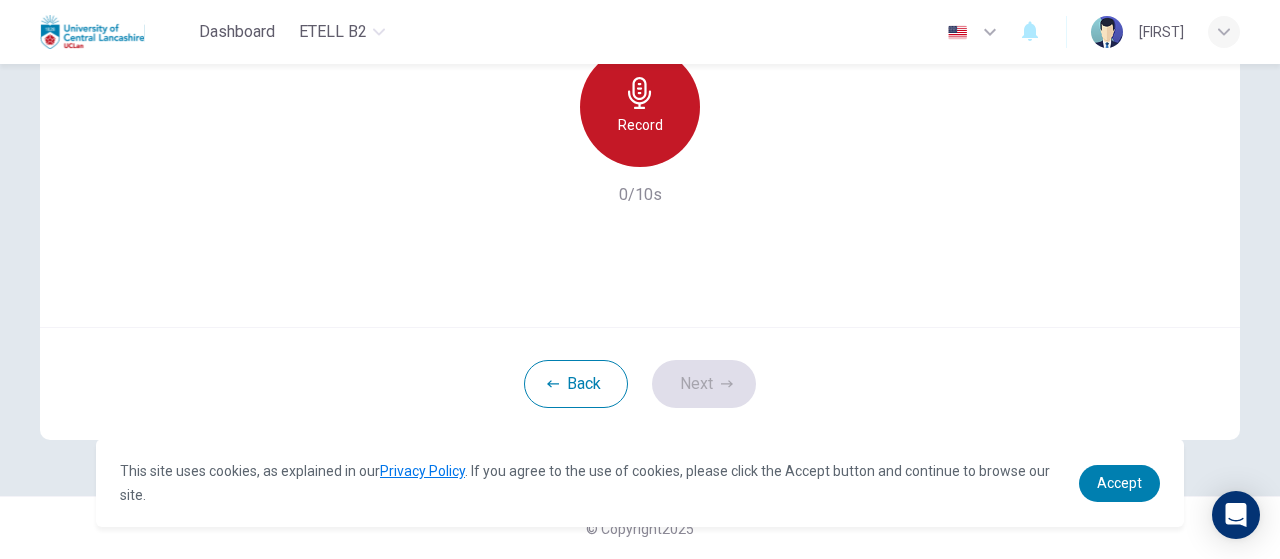 click on "Record" at bounding box center (640, 107) 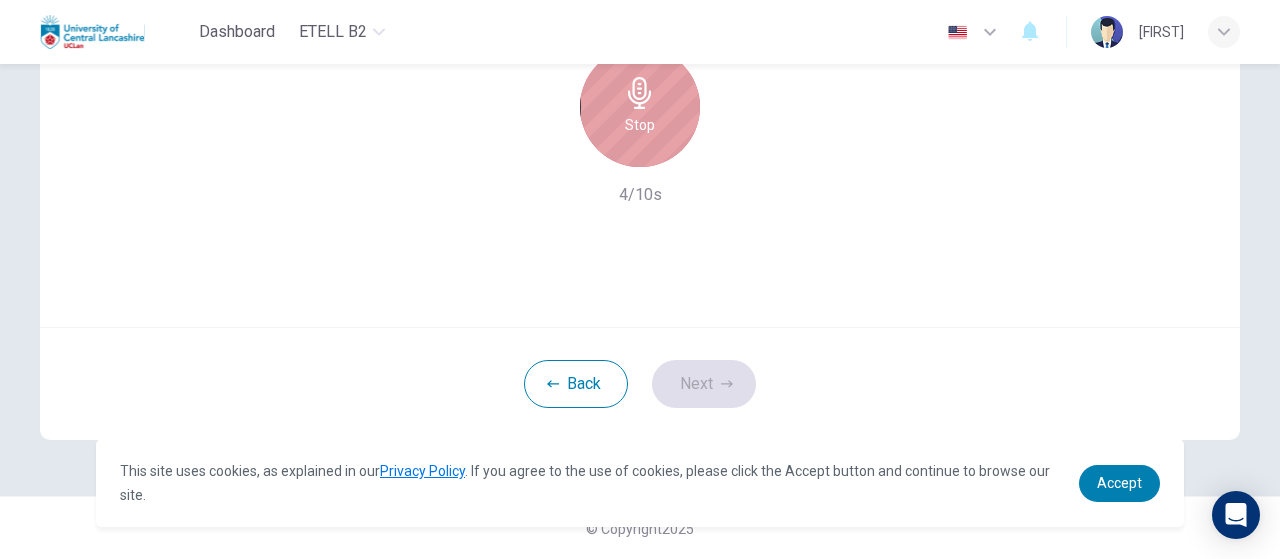 click on "Stop" at bounding box center (640, 107) 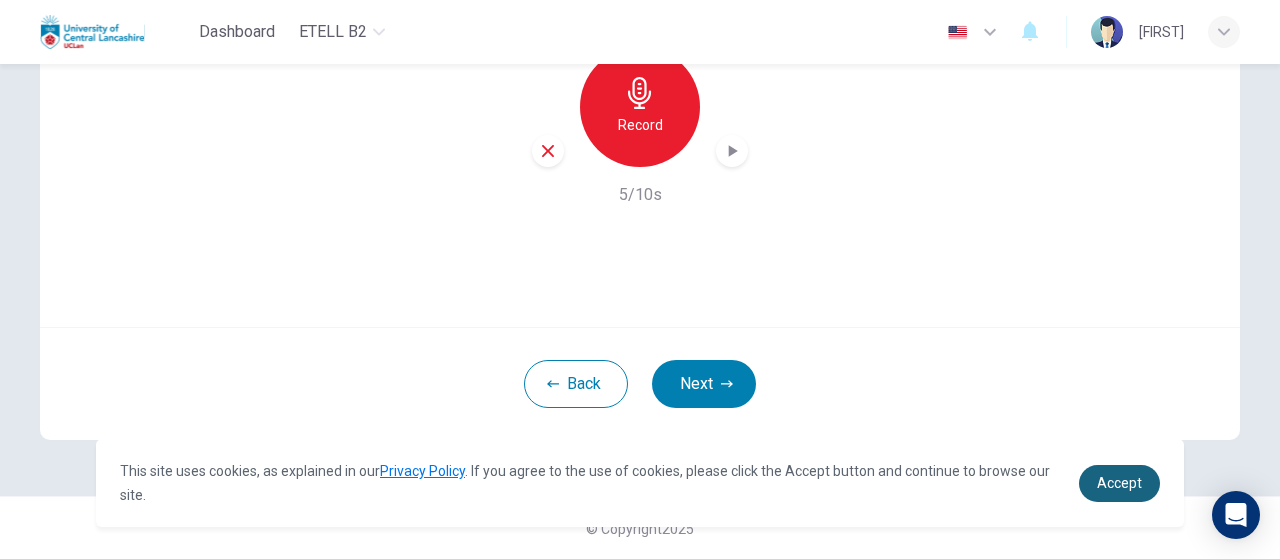 click on "Accept" at bounding box center [1119, 483] 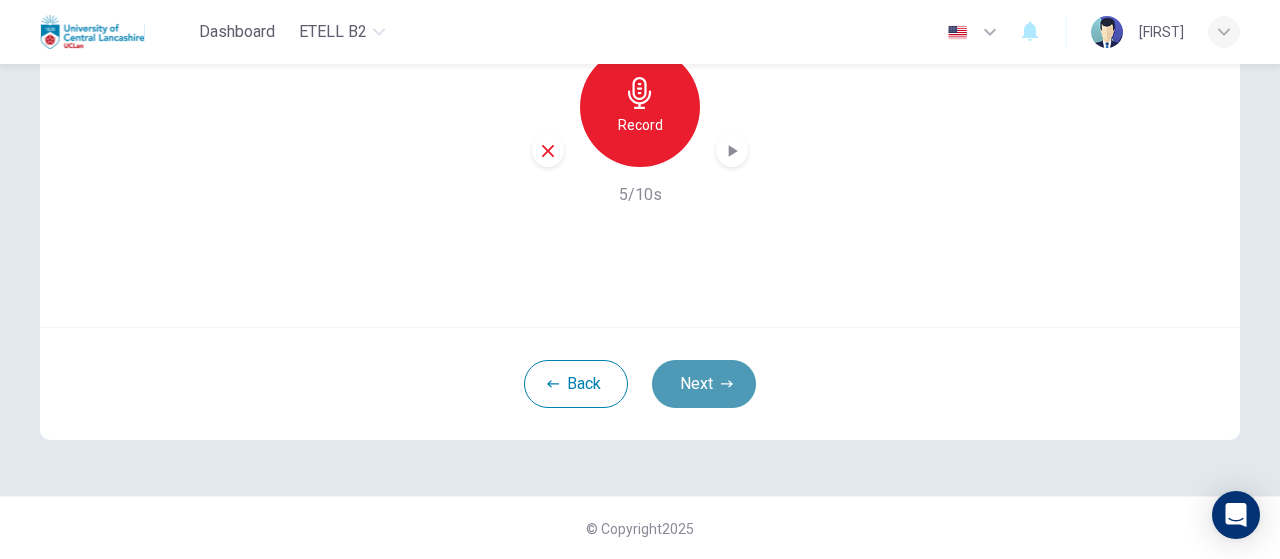 click on "Next" at bounding box center [704, 384] 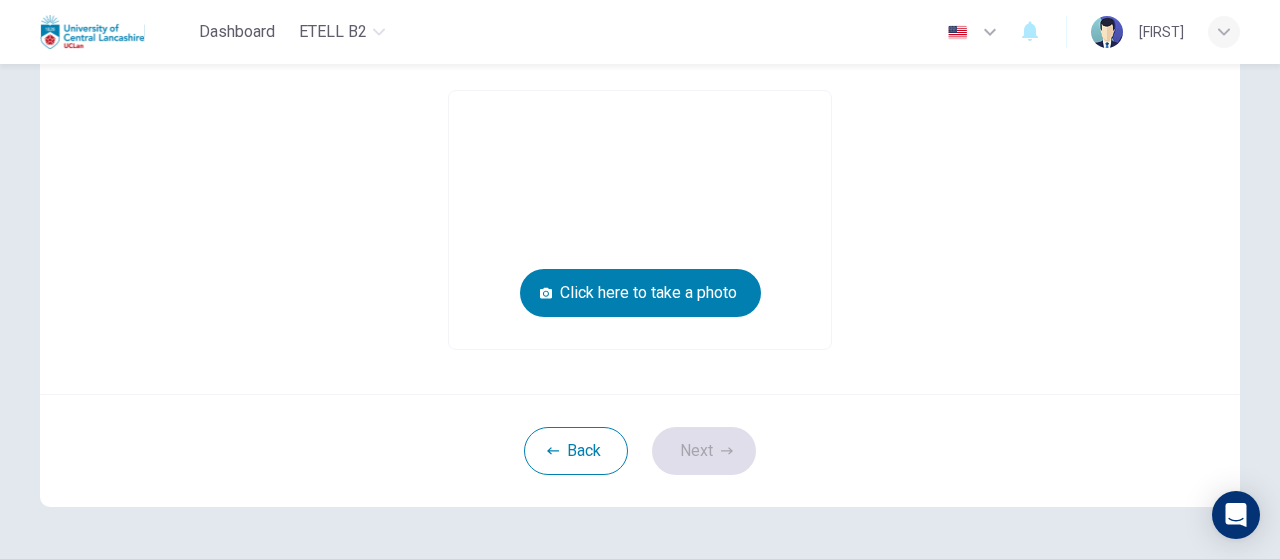 scroll, scrollTop: 237, scrollLeft: 0, axis: vertical 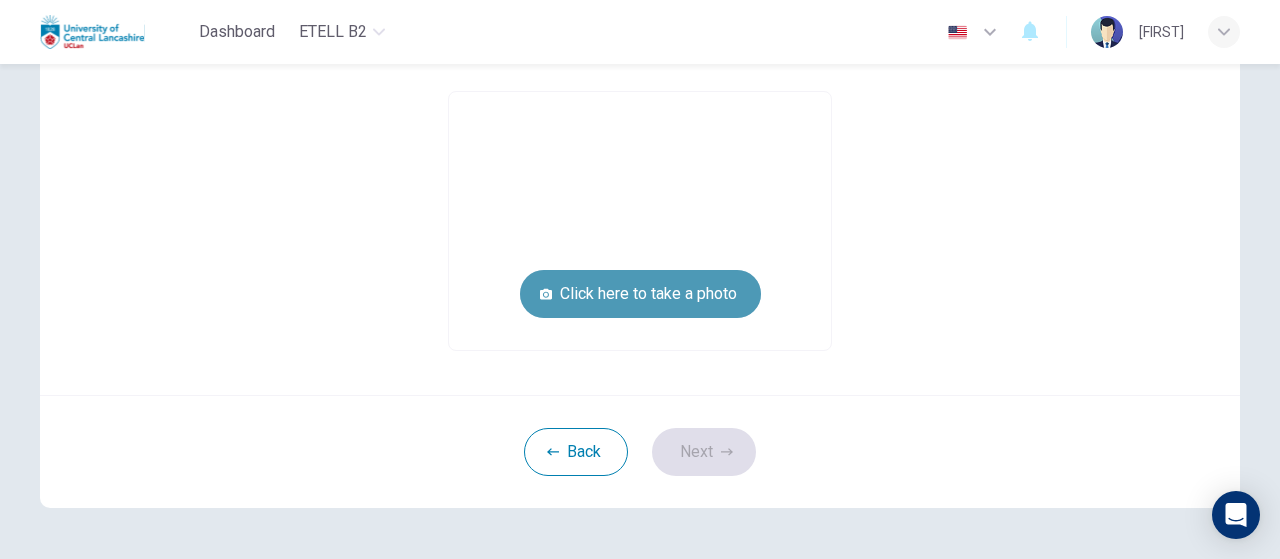 click on "Click here to take a photo" at bounding box center (640, 294) 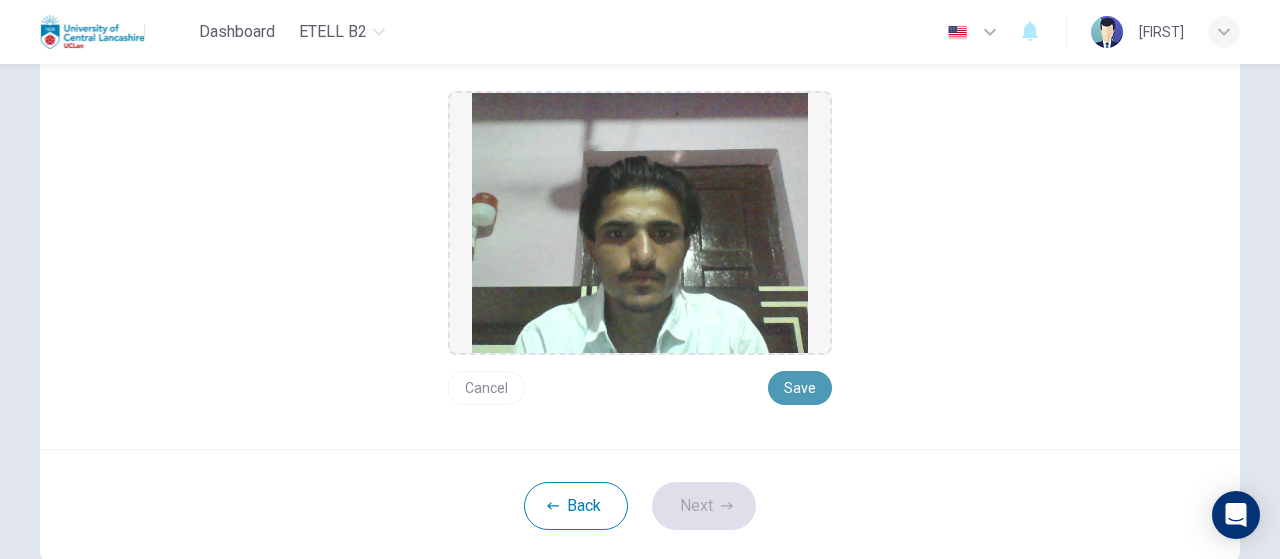 click on "Save" at bounding box center [800, 388] 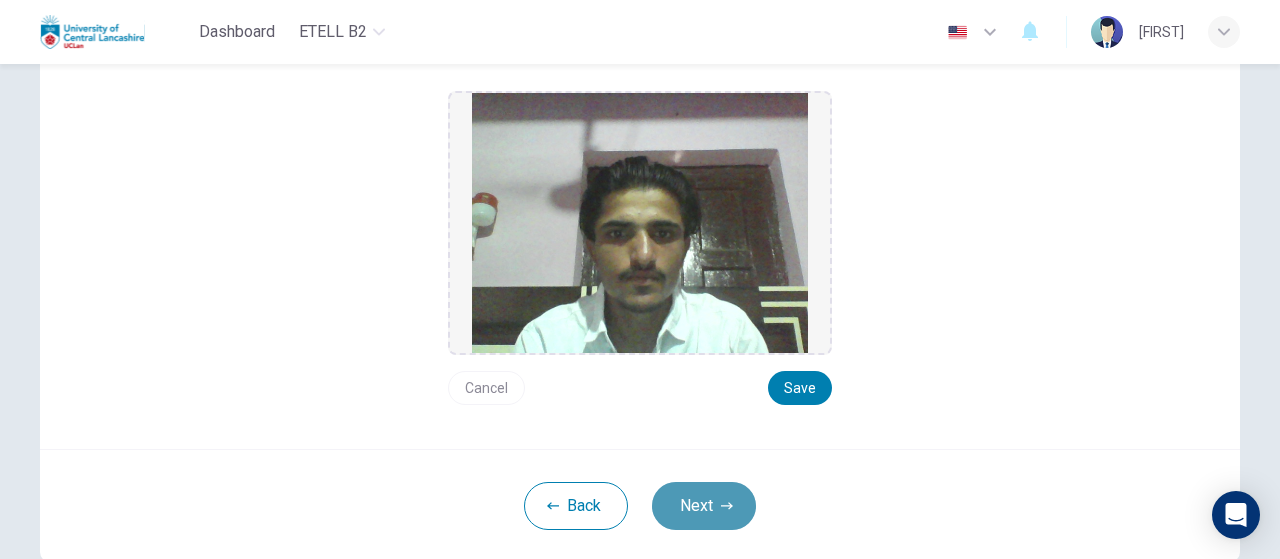 click on "Next" at bounding box center (704, 506) 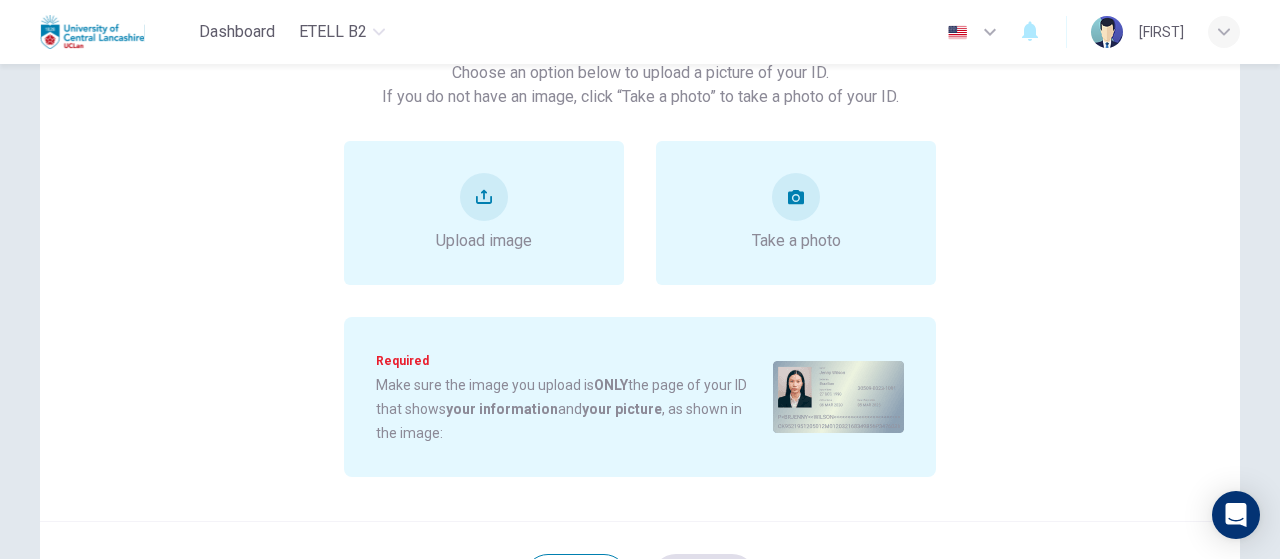 scroll, scrollTop: 186, scrollLeft: 0, axis: vertical 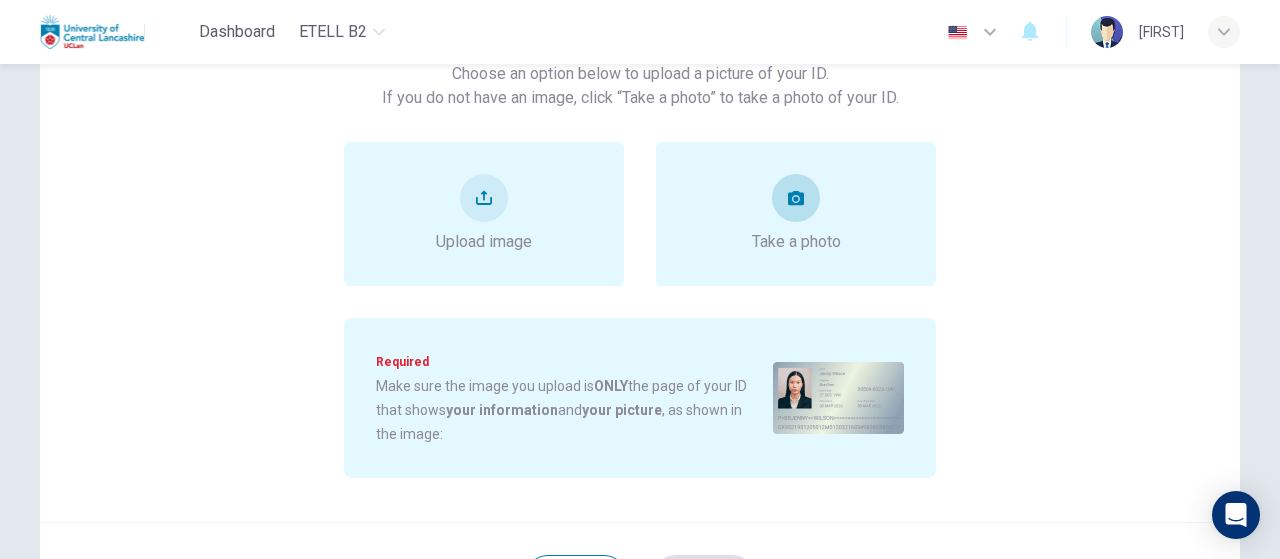 click on "Take a photo" at bounding box center (796, 214) 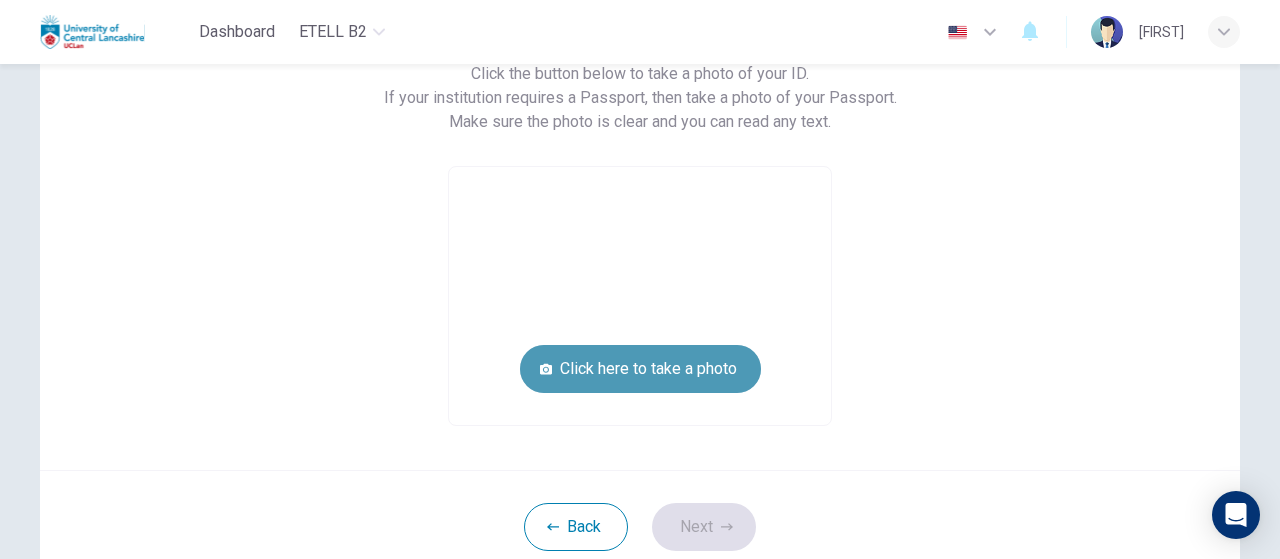 click on "Click here to take a photo" at bounding box center [640, 369] 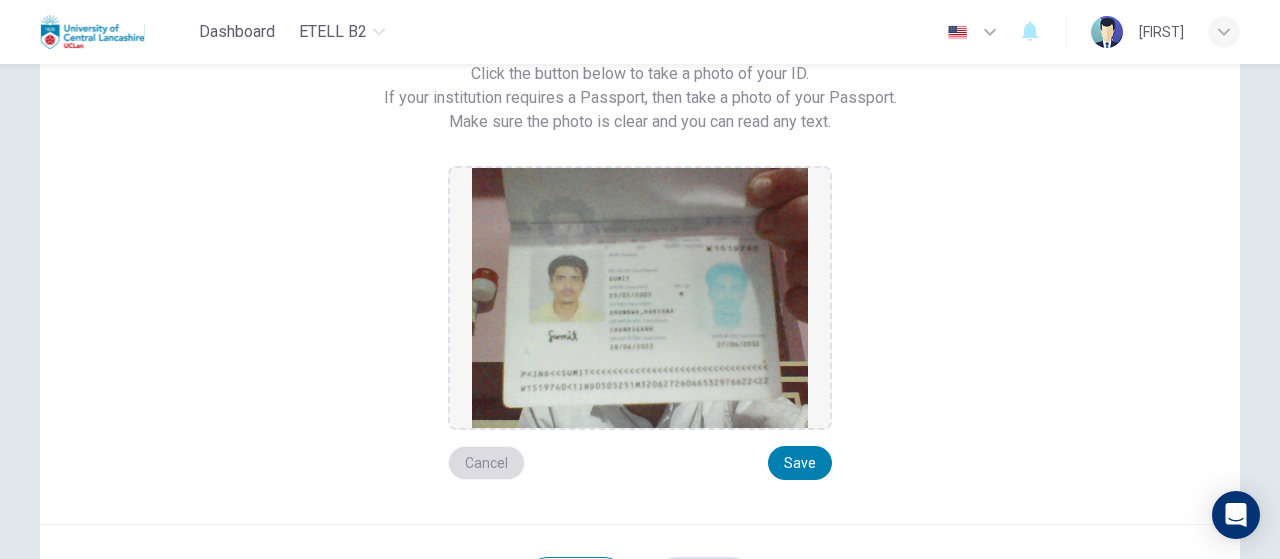 click on "Cancel" at bounding box center (486, 463) 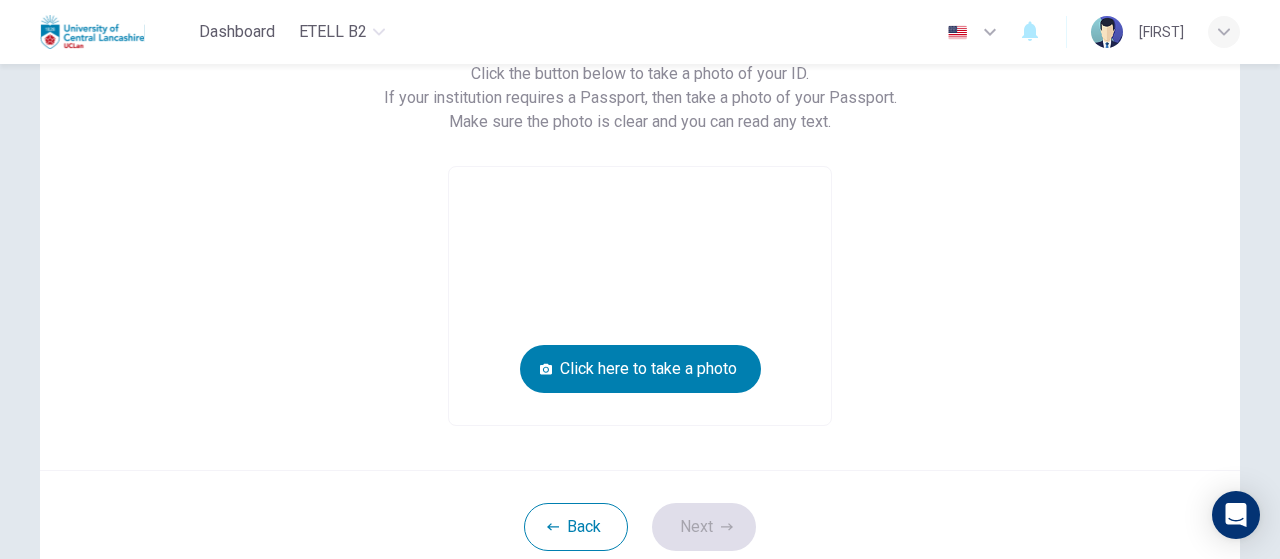 click at bounding box center (640, 296) 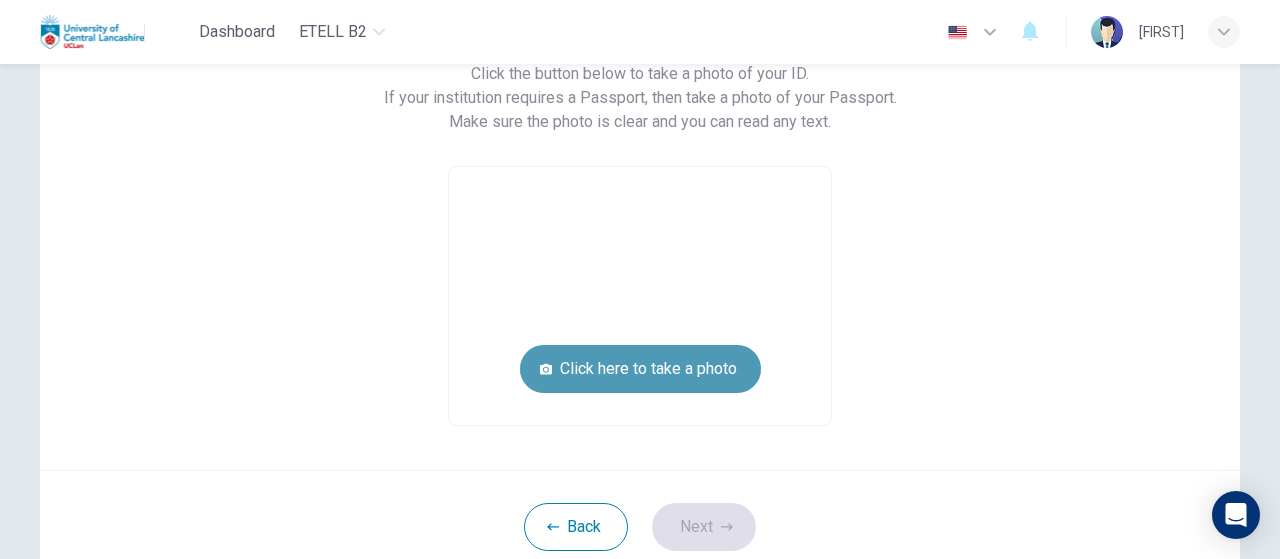 click on "Click here to take a photo" at bounding box center [640, 369] 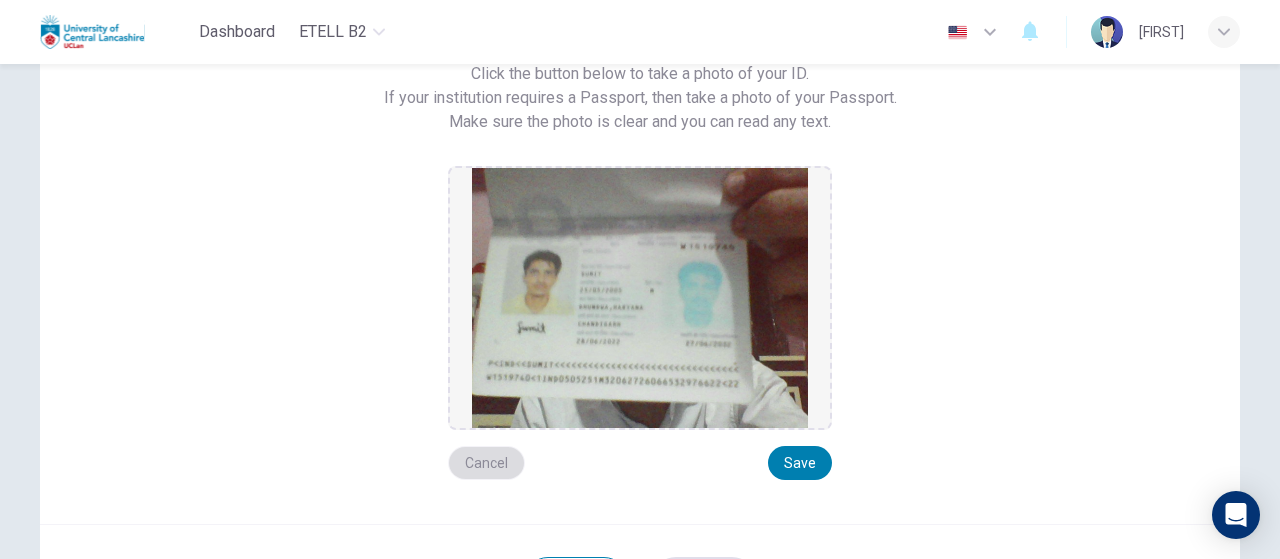click on "Cancel" at bounding box center [486, 463] 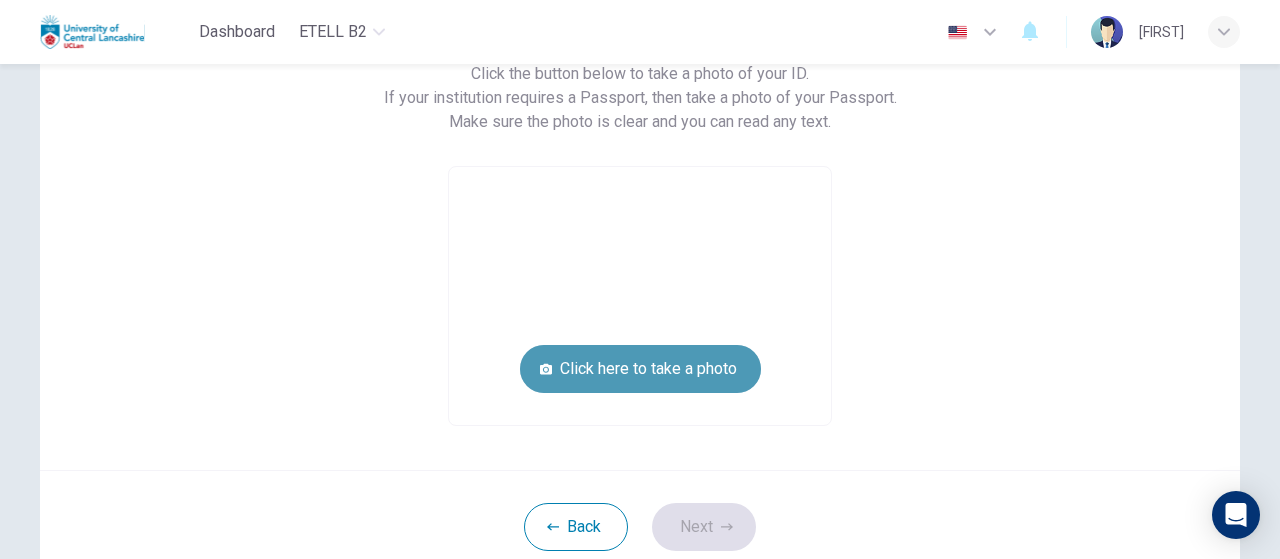 click on "Click here to take a photo" at bounding box center (640, 369) 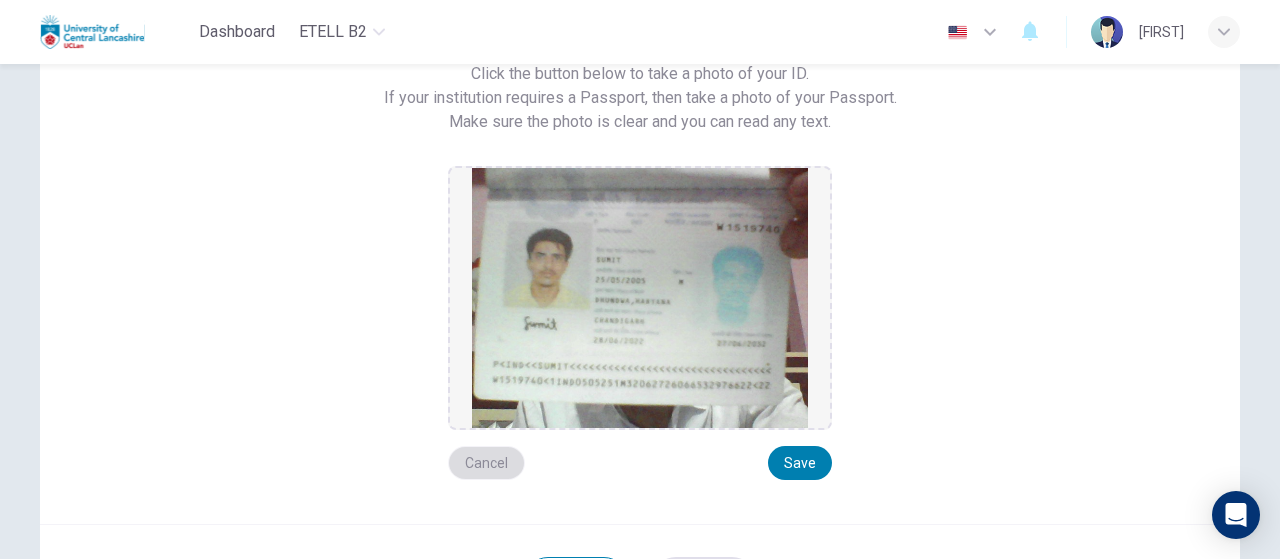 click on "Cancel" at bounding box center [486, 463] 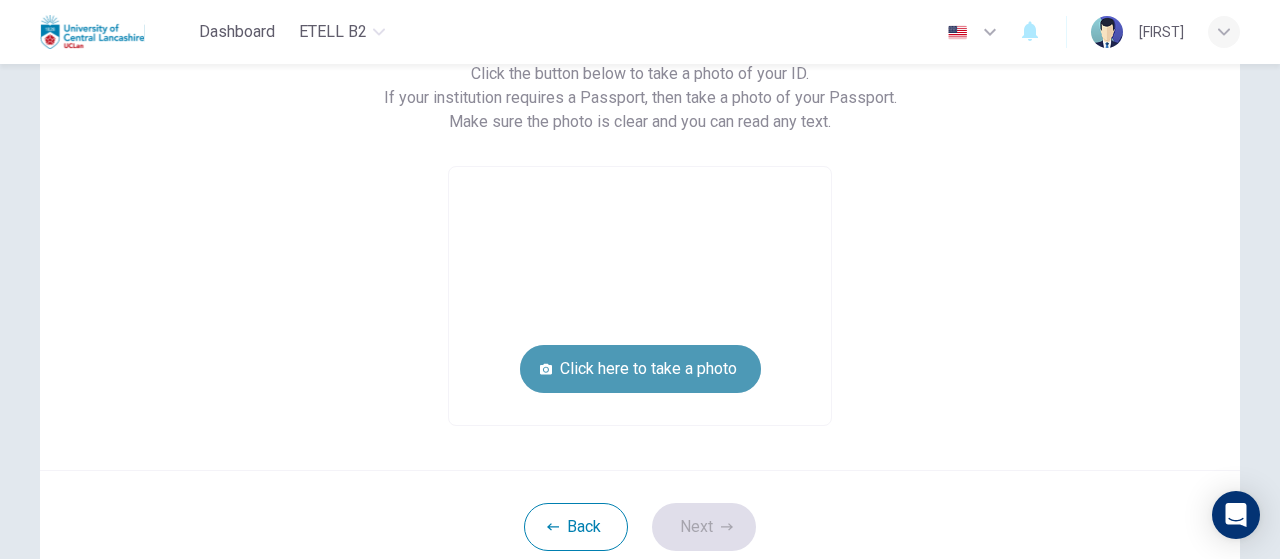 click on "Click here to take a photo" at bounding box center (640, 369) 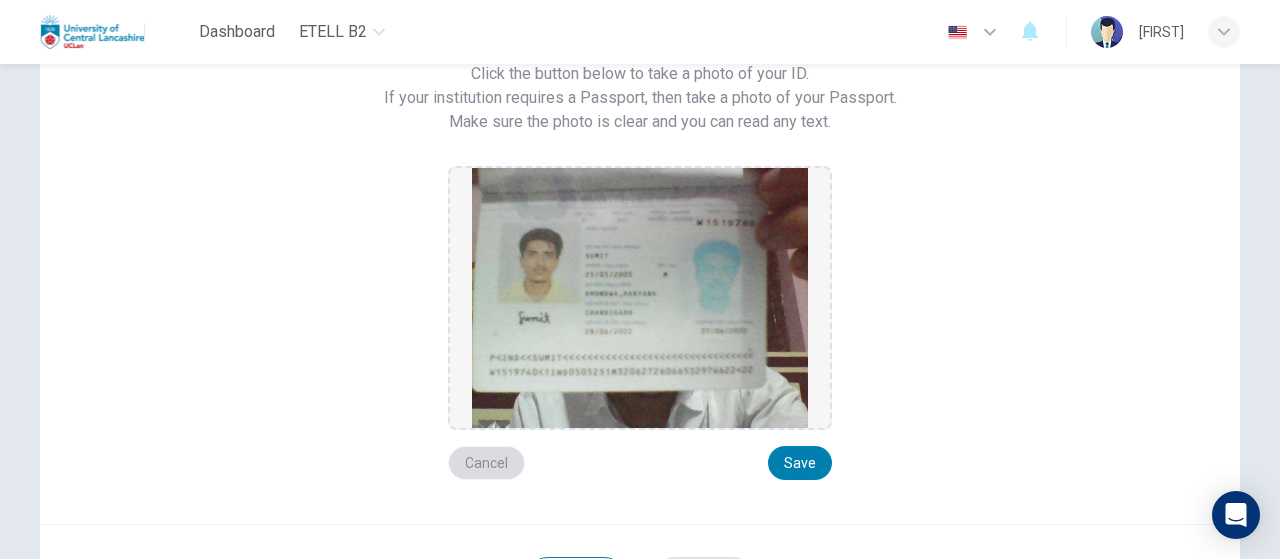 click on "Cancel" at bounding box center (486, 463) 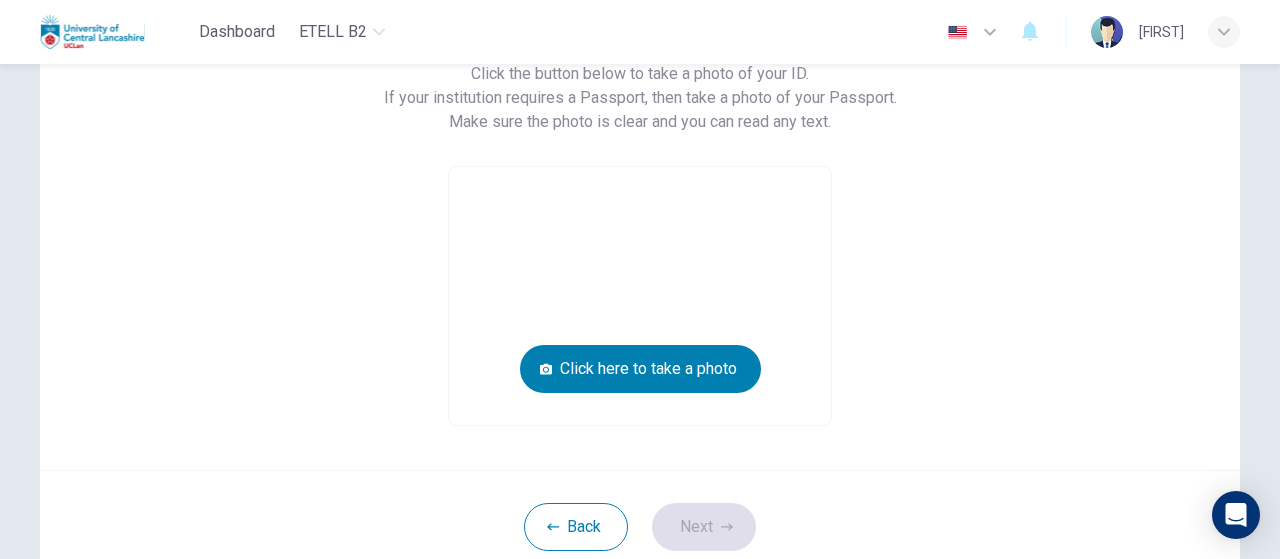 click at bounding box center [640, 296] 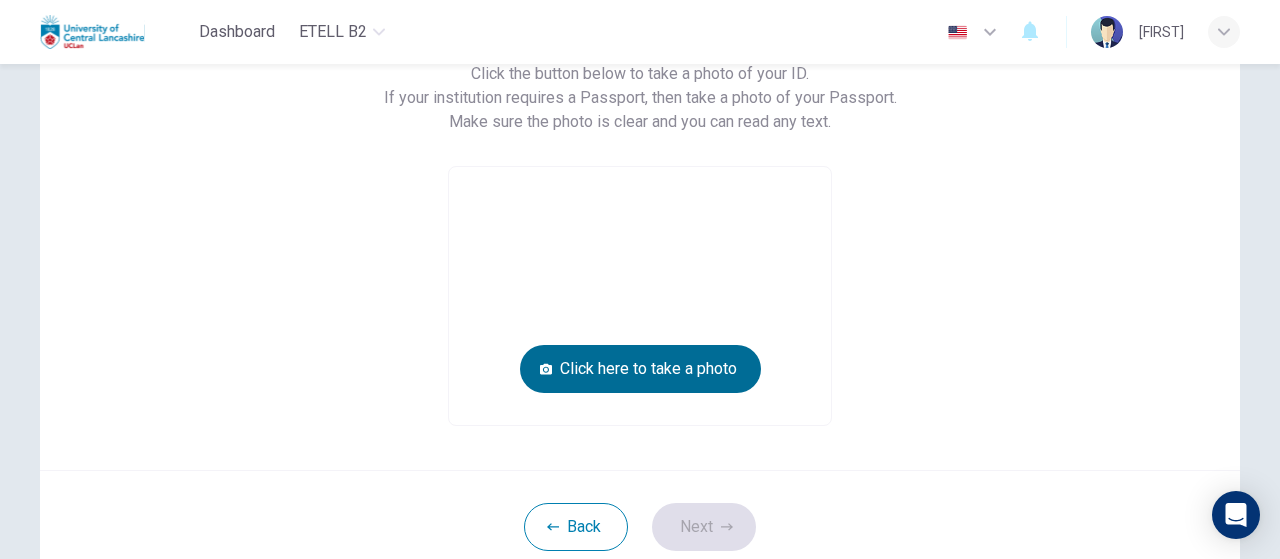 click on "Click here to take a photo" at bounding box center (640, 369) 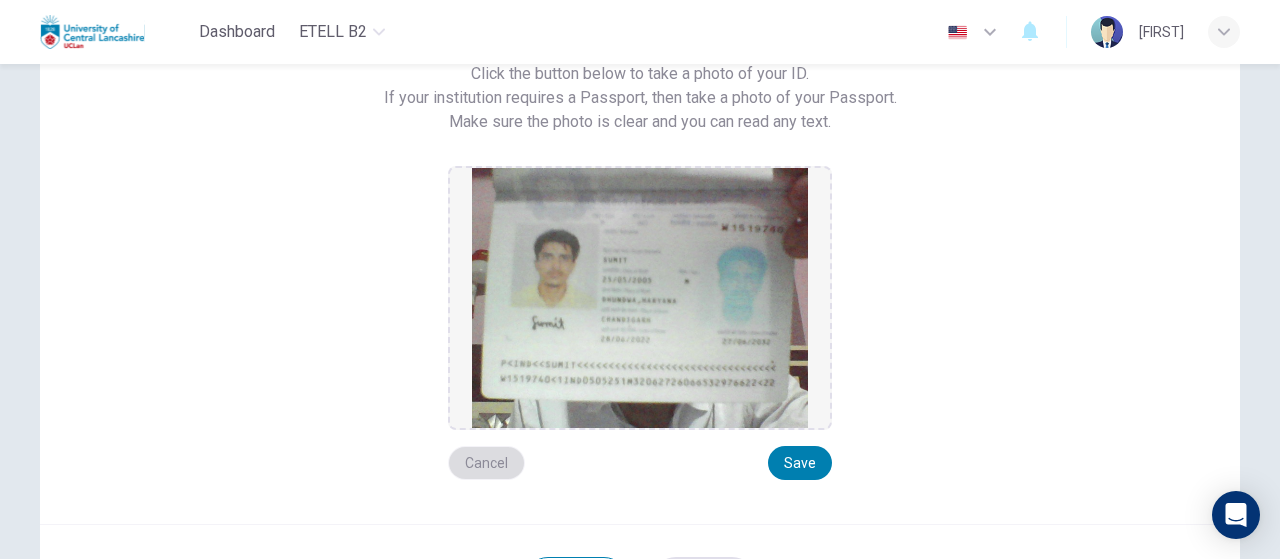 click on "Cancel" at bounding box center [486, 463] 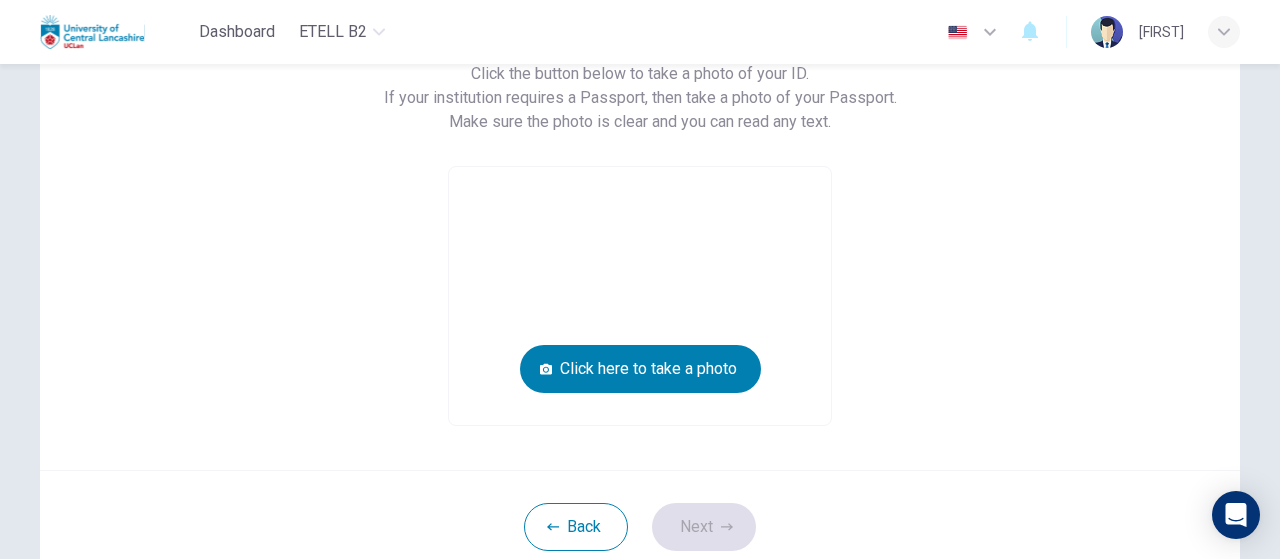 click at bounding box center (640, 296) 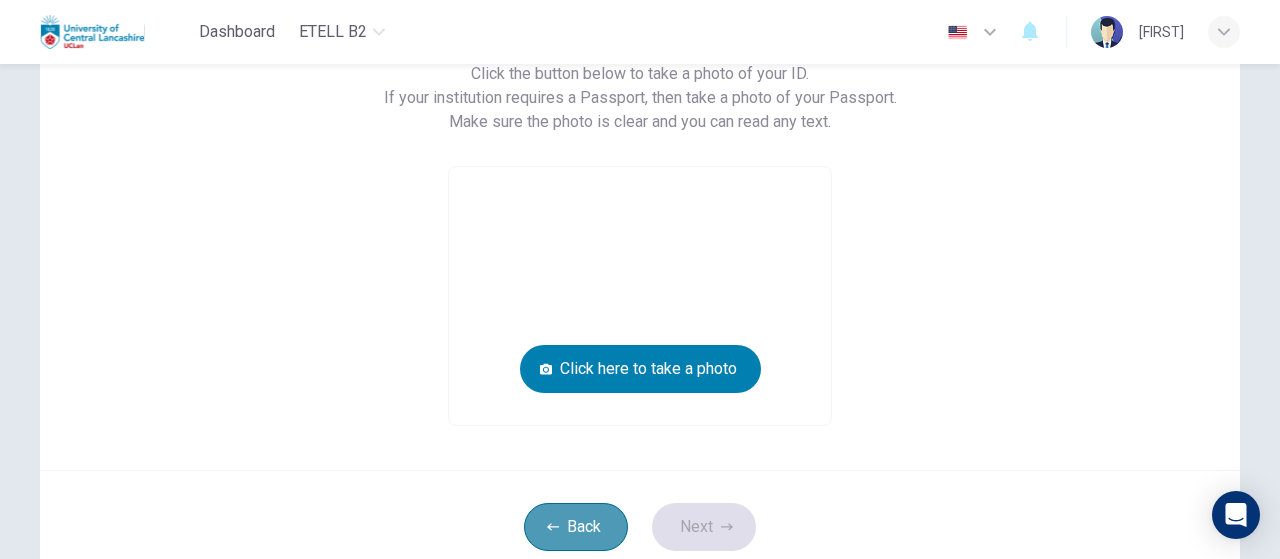click on "Back" at bounding box center [576, 527] 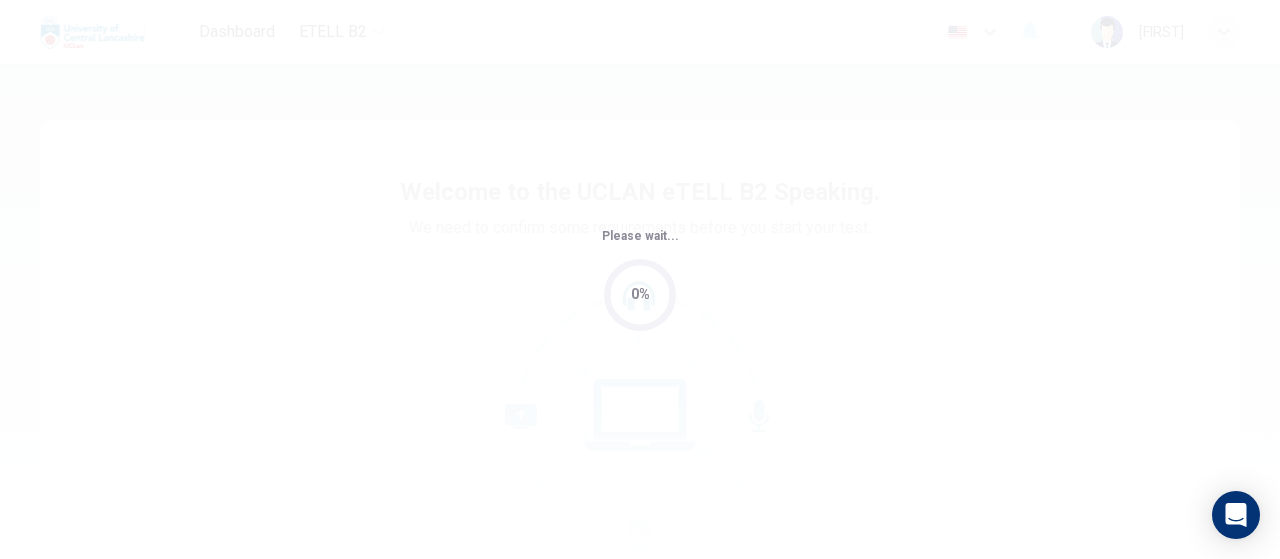 scroll, scrollTop: 0, scrollLeft: 0, axis: both 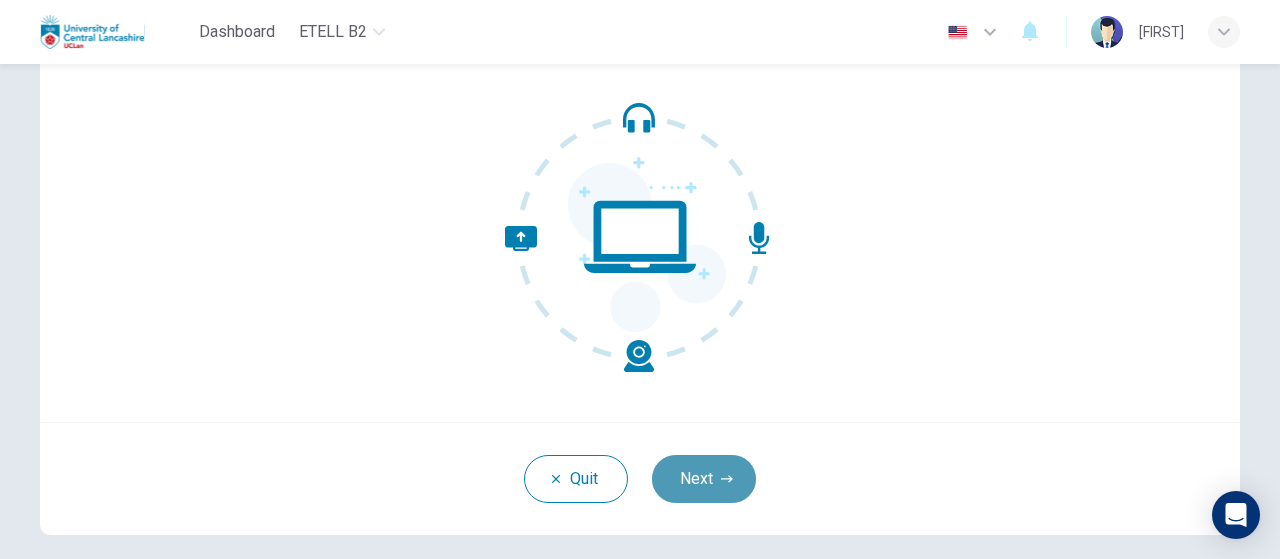 click on "Next" at bounding box center [704, 479] 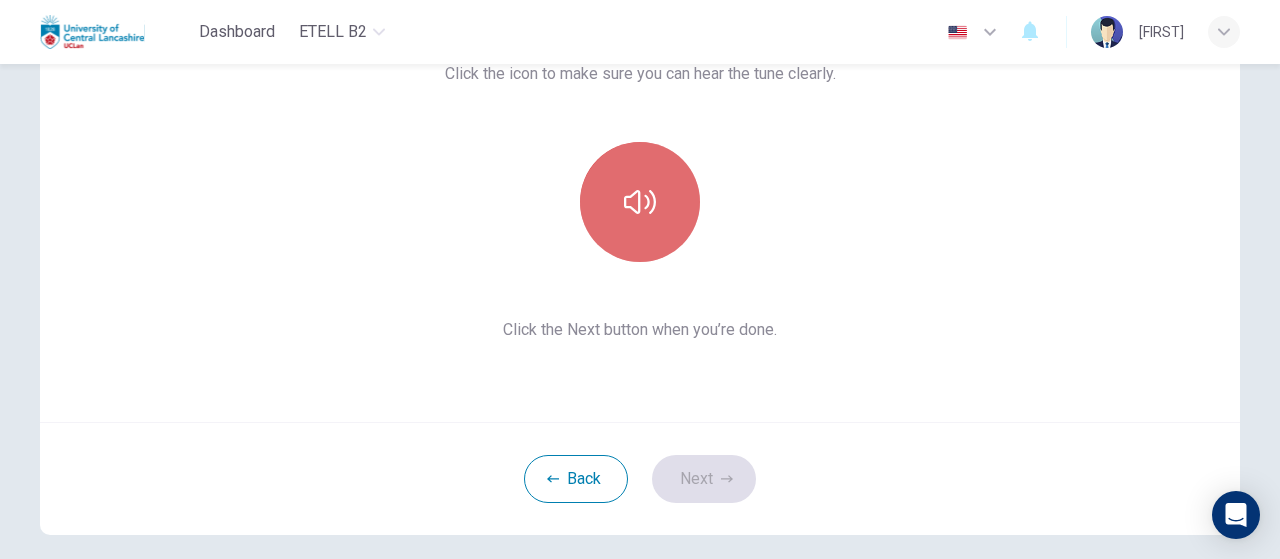 click at bounding box center (640, 202) 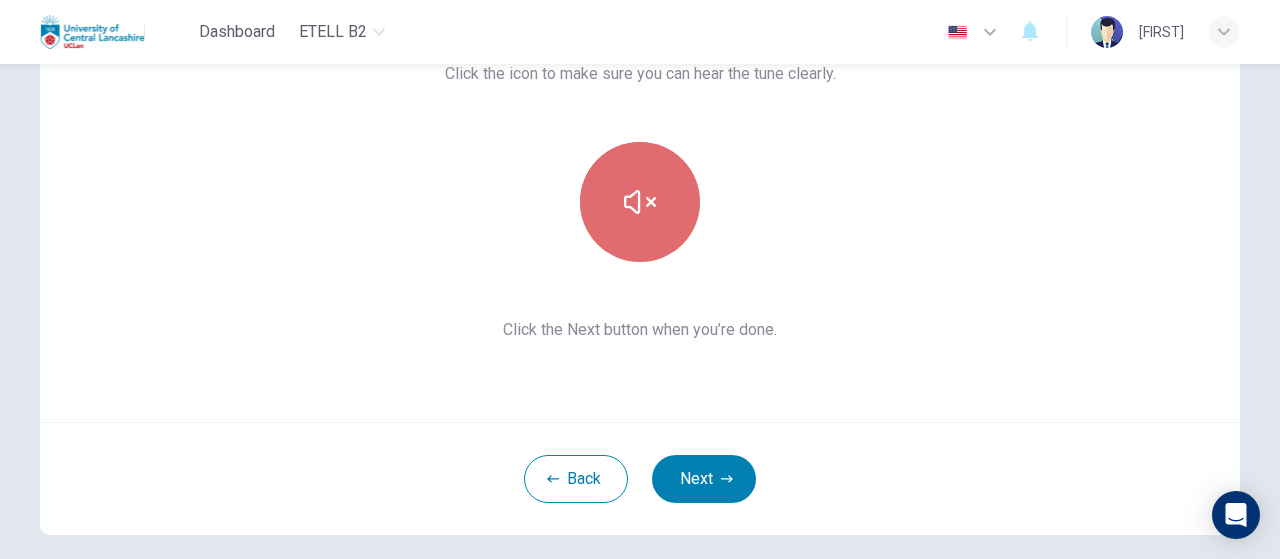 click at bounding box center (640, 202) 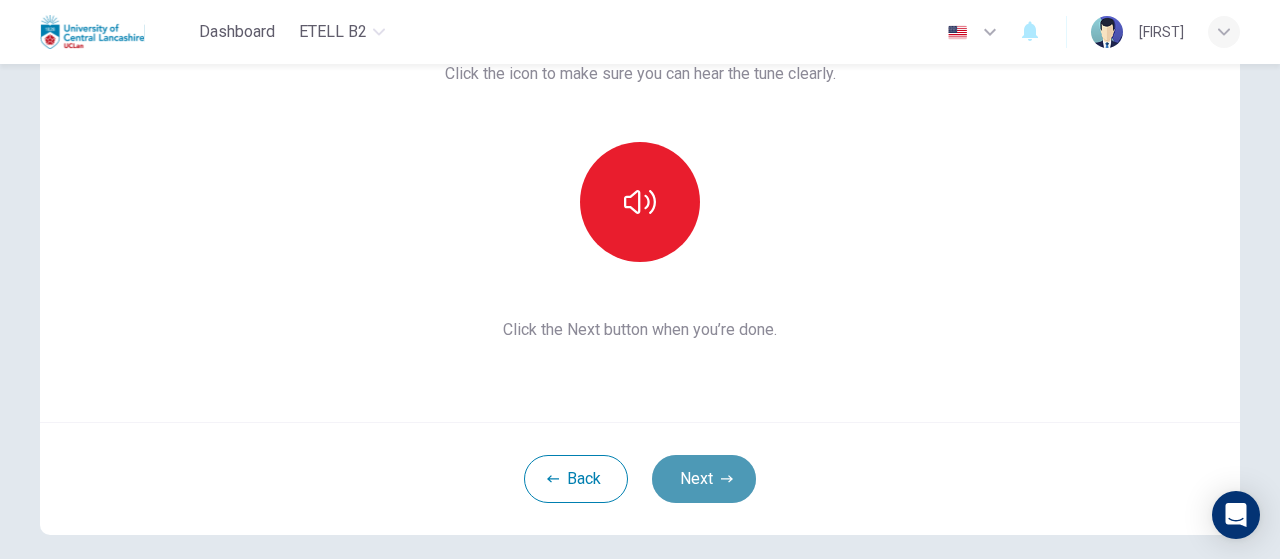 click on "Next" at bounding box center (704, 479) 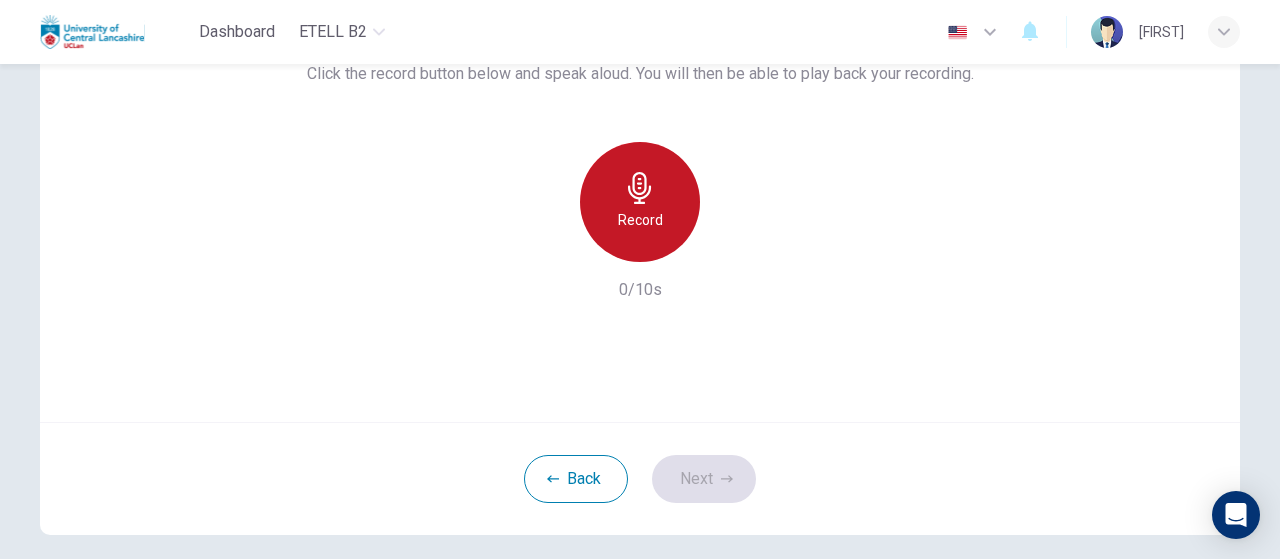 click on "Record" at bounding box center (640, 202) 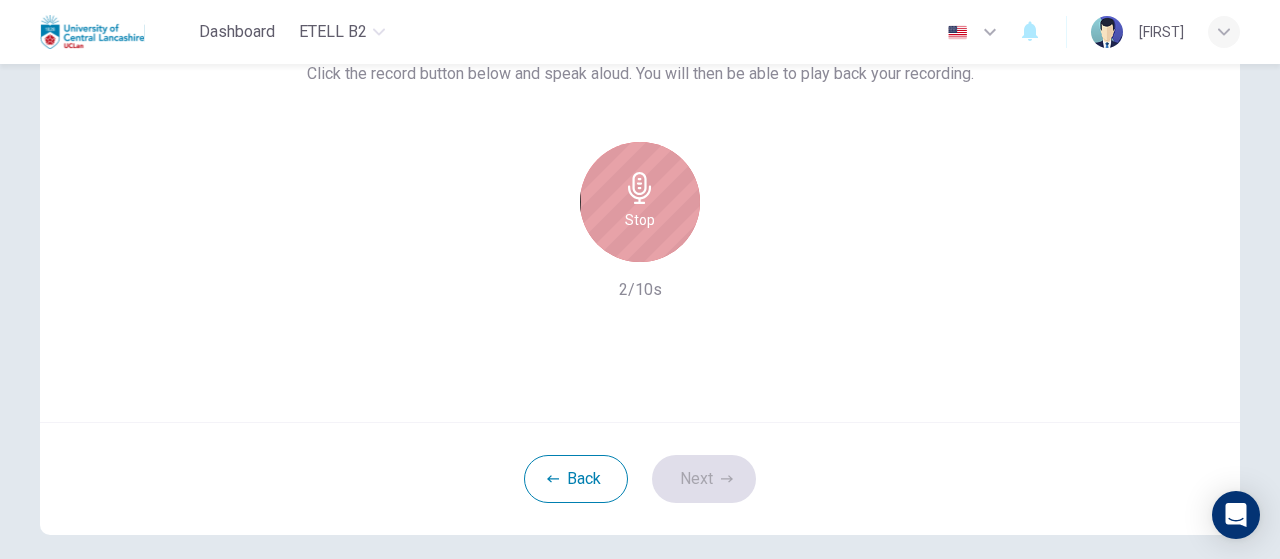 click on "Stop" at bounding box center (640, 202) 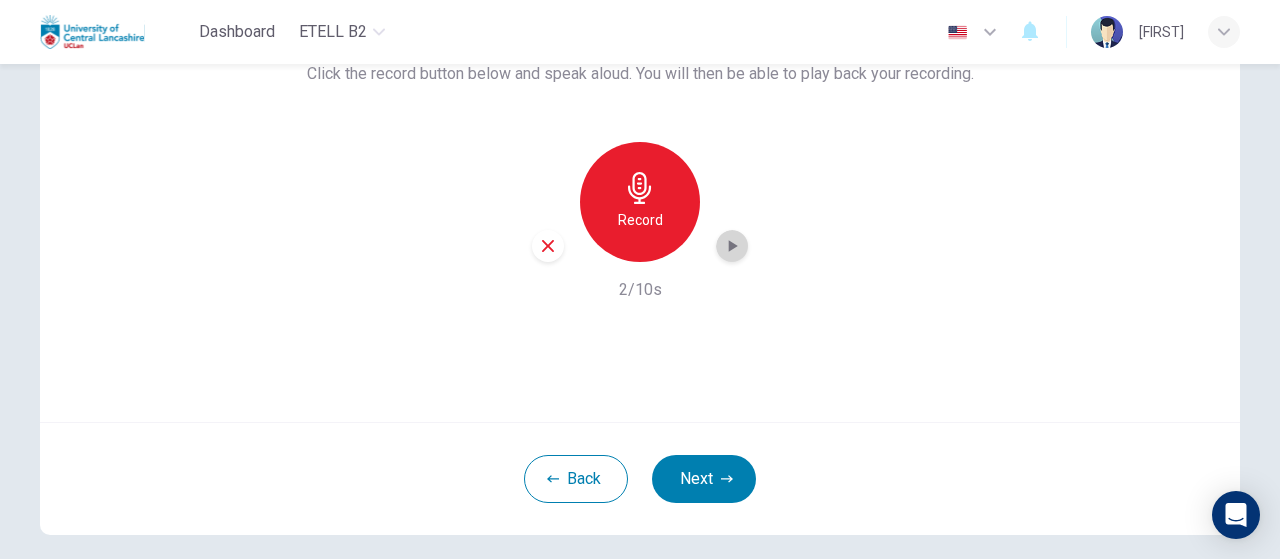 click at bounding box center [732, 246] 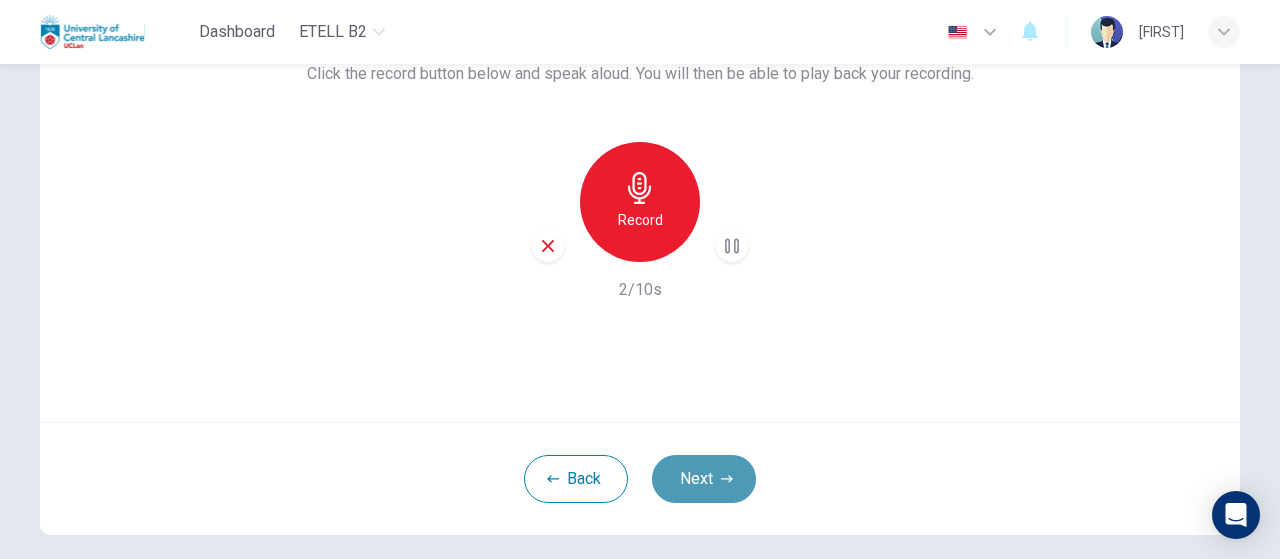 click on "Next" at bounding box center [704, 479] 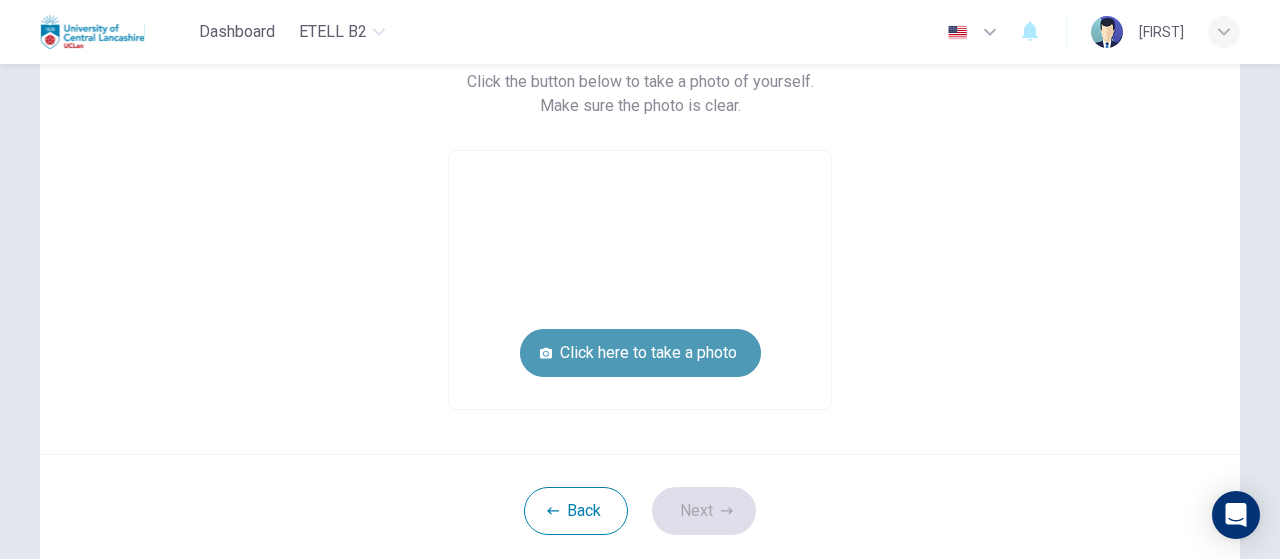 click on "Click here to take a photo" at bounding box center (640, 353) 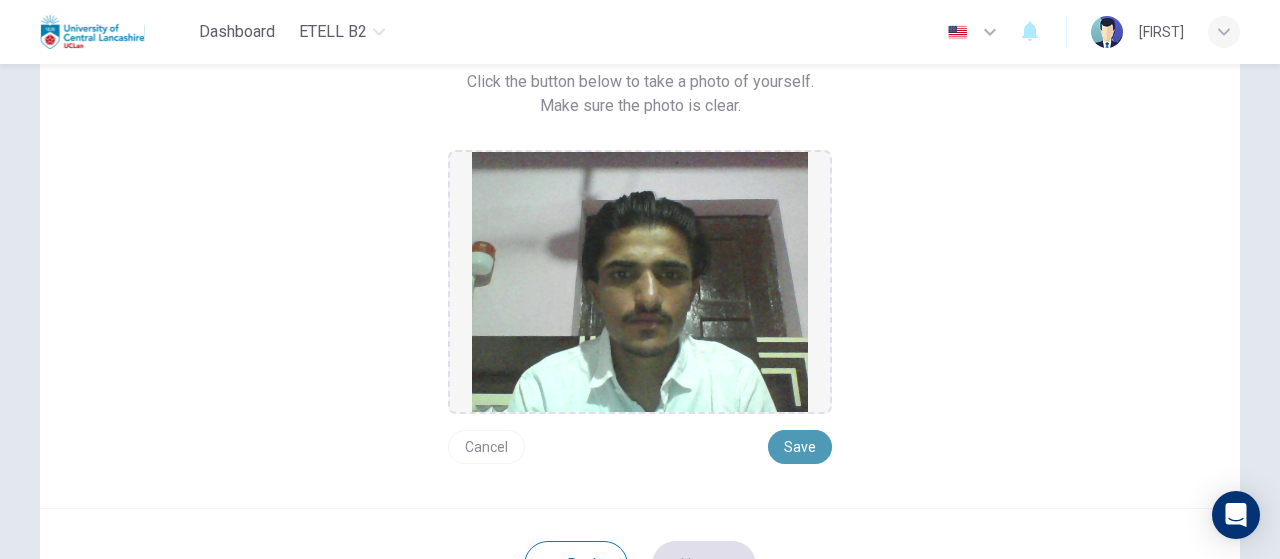 click on "Save" at bounding box center [800, 447] 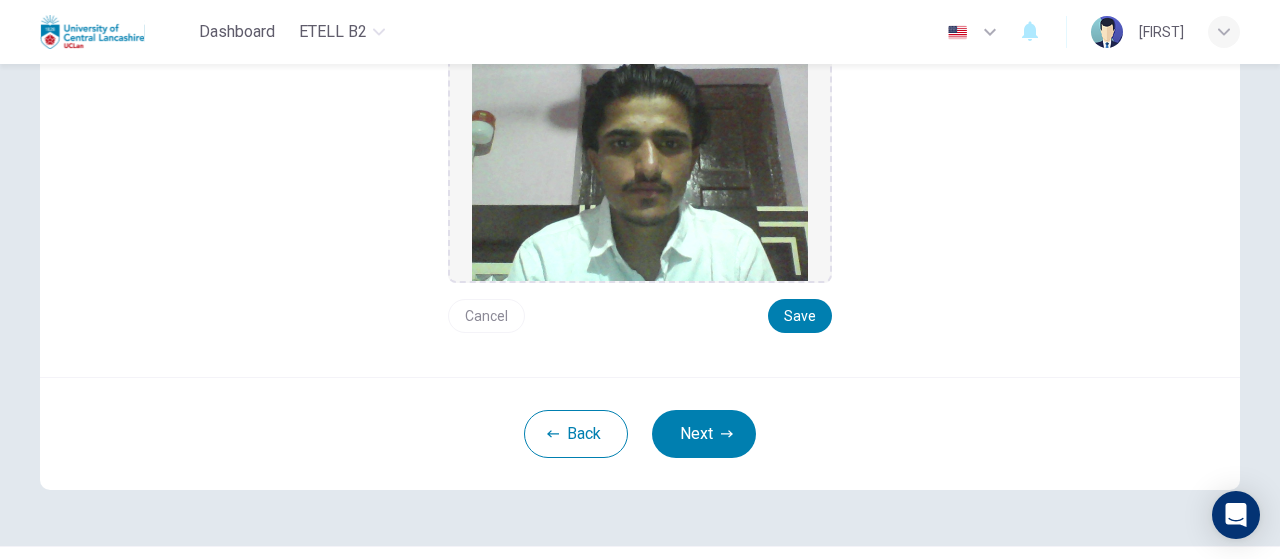 scroll, scrollTop: 310, scrollLeft: 0, axis: vertical 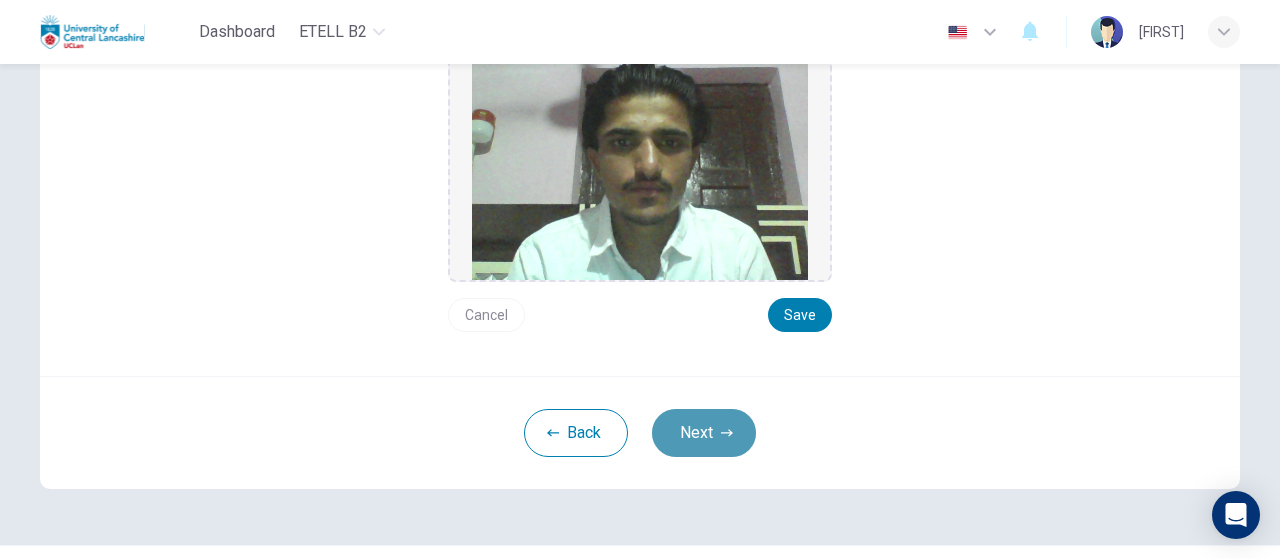 click on "Next" at bounding box center [704, 433] 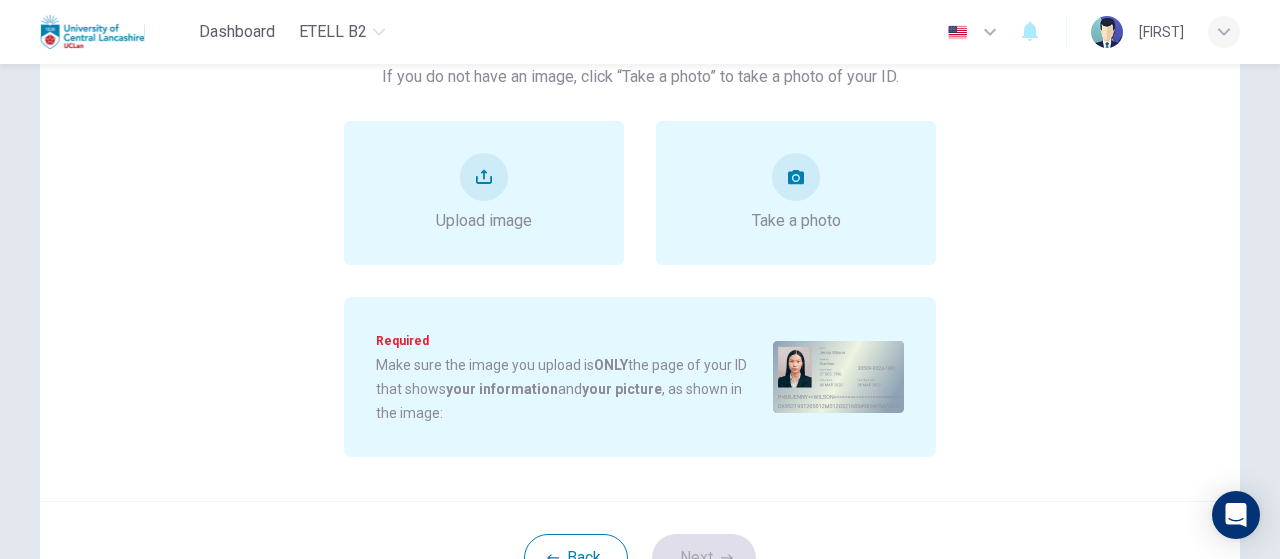 scroll, scrollTop: 194, scrollLeft: 0, axis: vertical 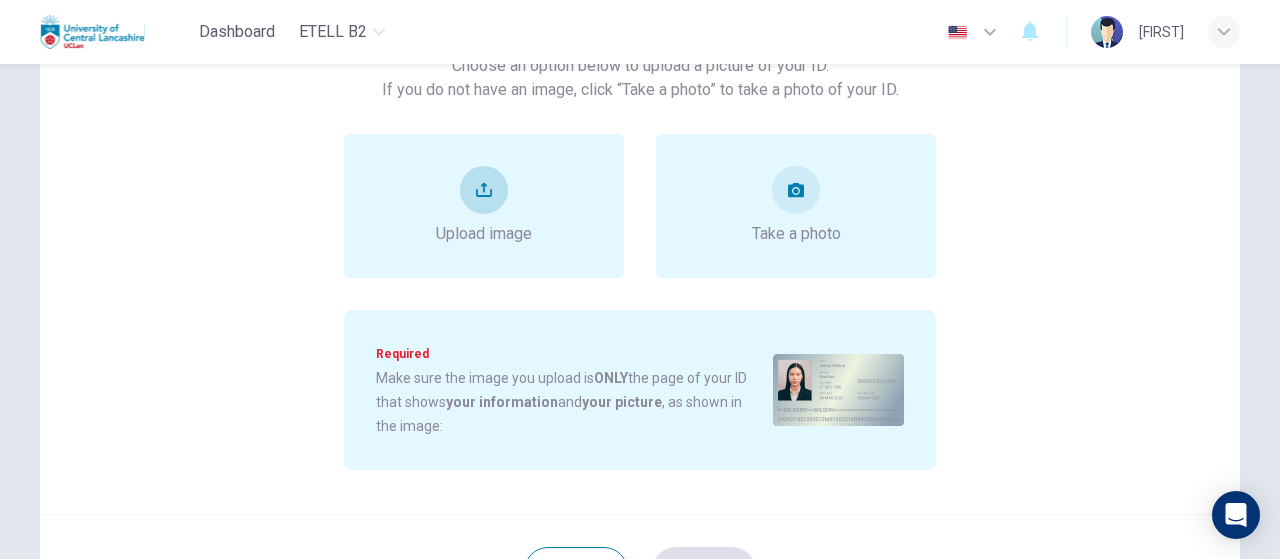click on "Upload image" at bounding box center [484, 234] 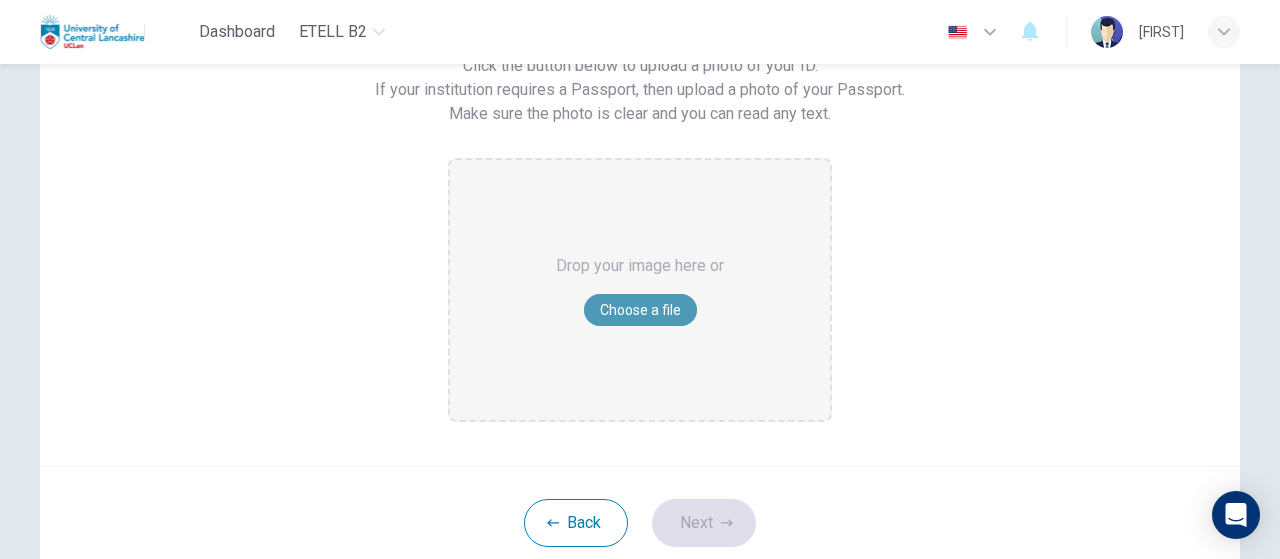 click on "Choose a file" at bounding box center (640, 310) 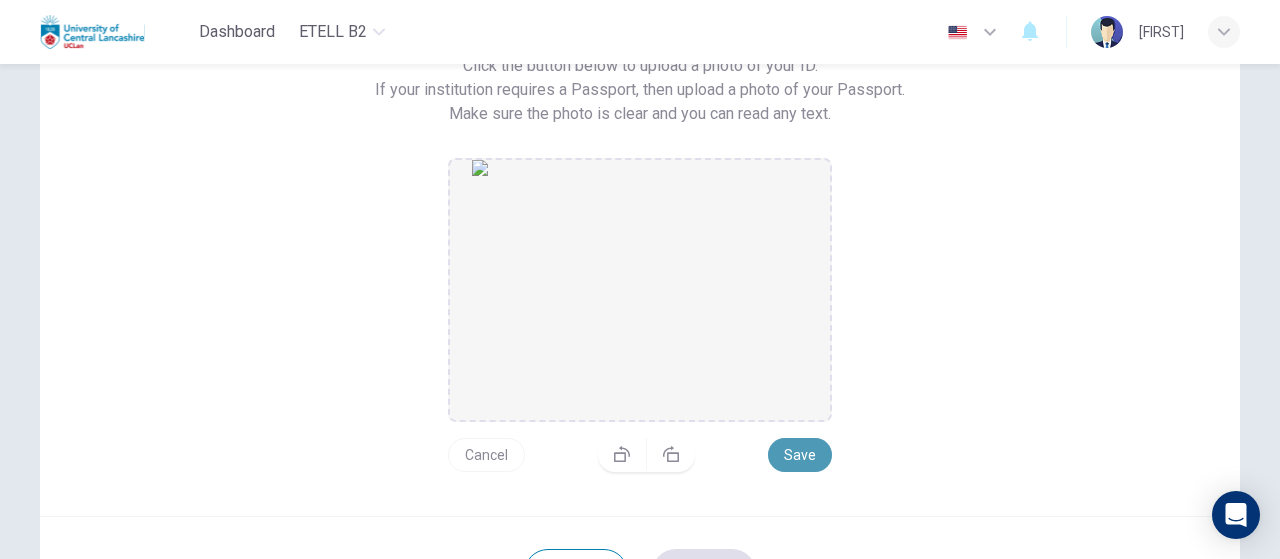 click on "Save" at bounding box center [800, 455] 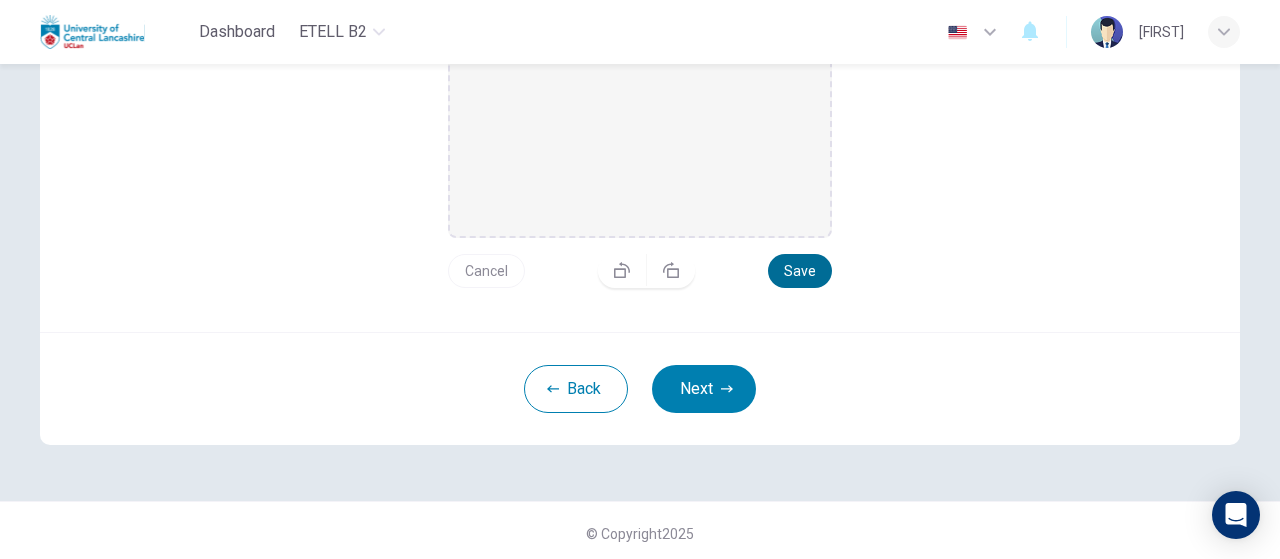 scroll, scrollTop: 381, scrollLeft: 0, axis: vertical 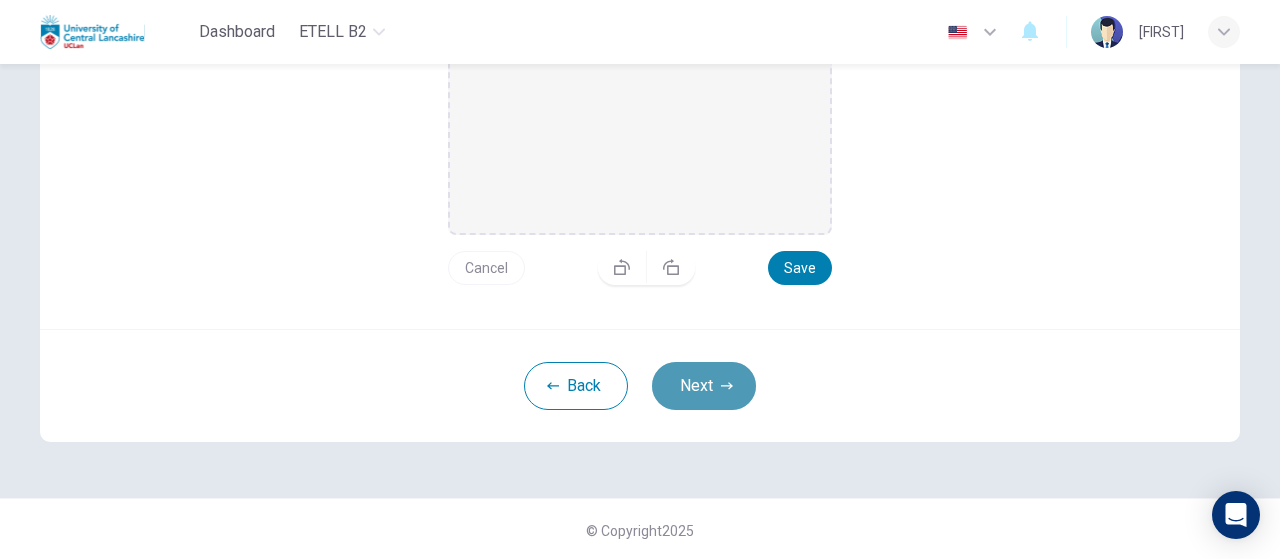 click on "Next" at bounding box center (704, 386) 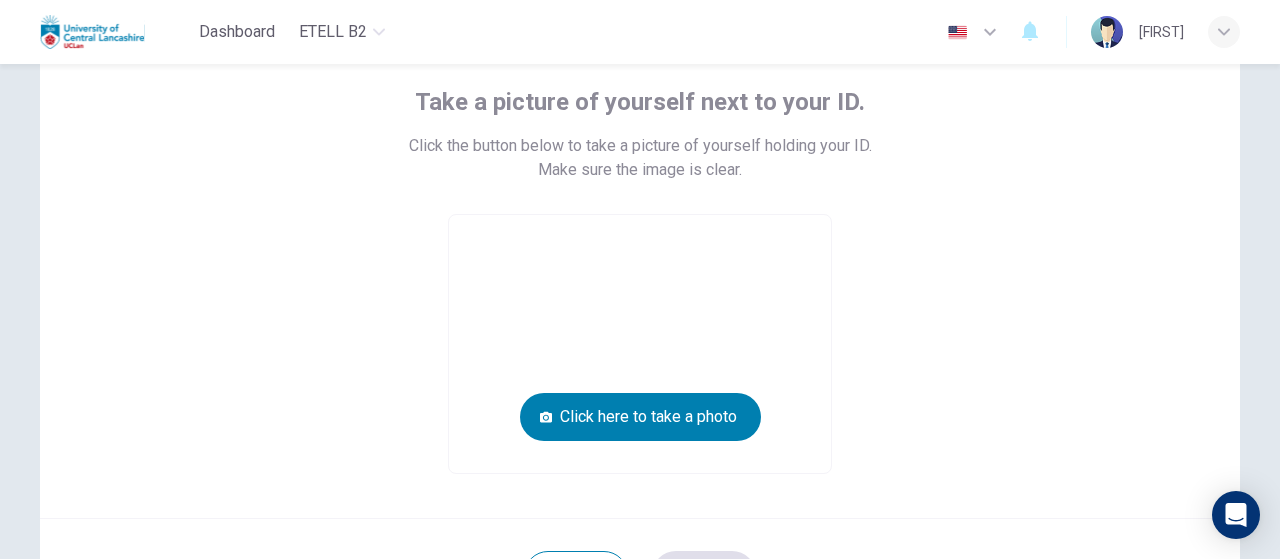 scroll, scrollTop: 121, scrollLeft: 0, axis: vertical 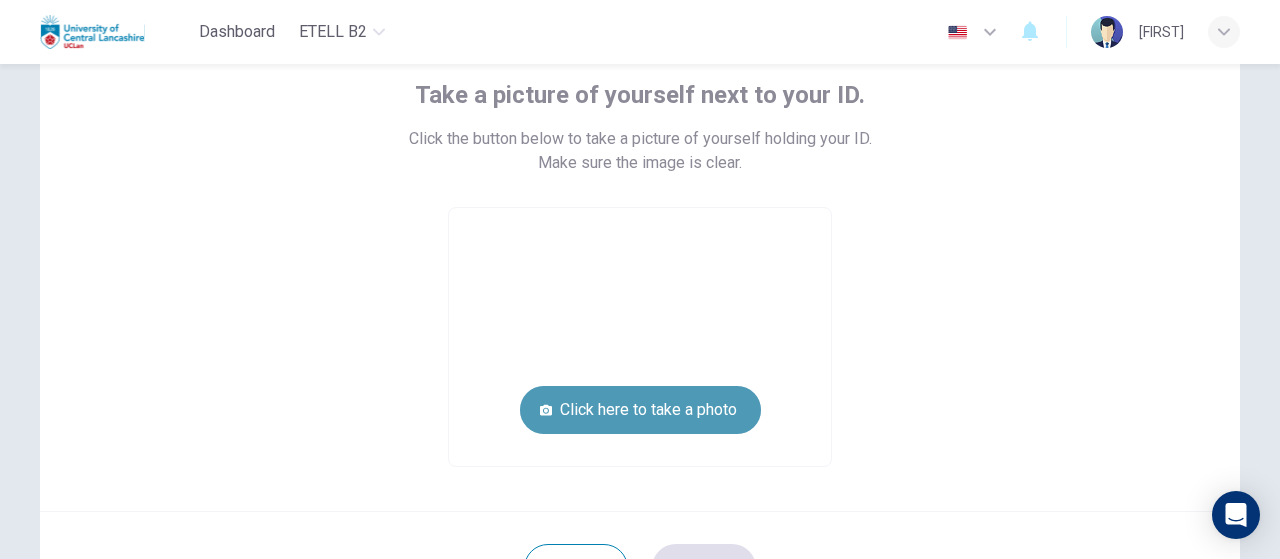 click on "Click here to take a photo" at bounding box center [640, 410] 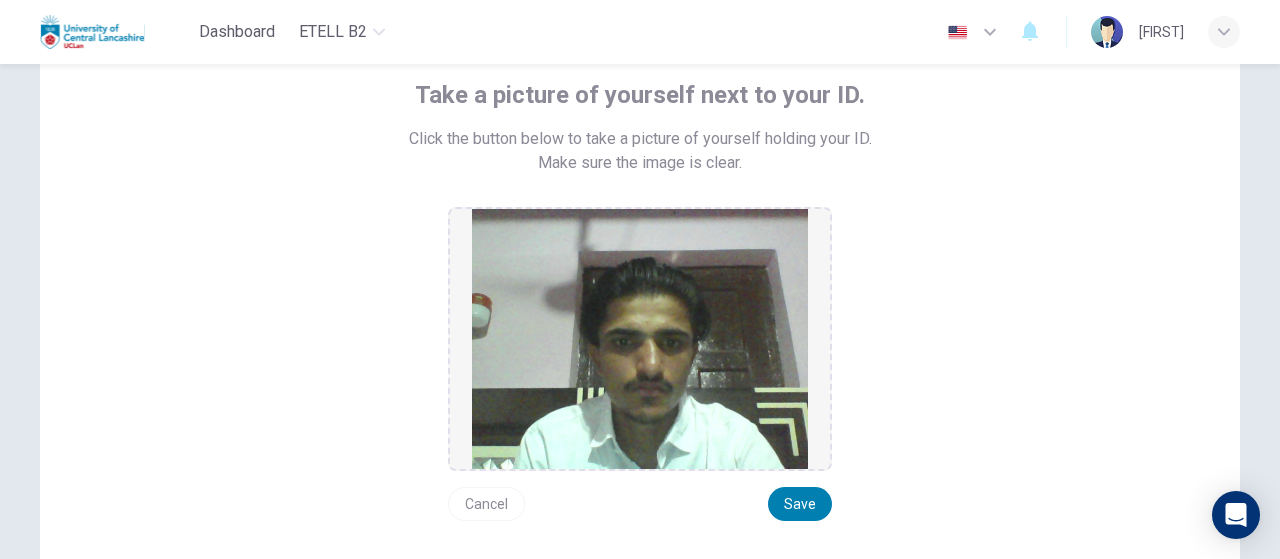 scroll, scrollTop: 183, scrollLeft: 0, axis: vertical 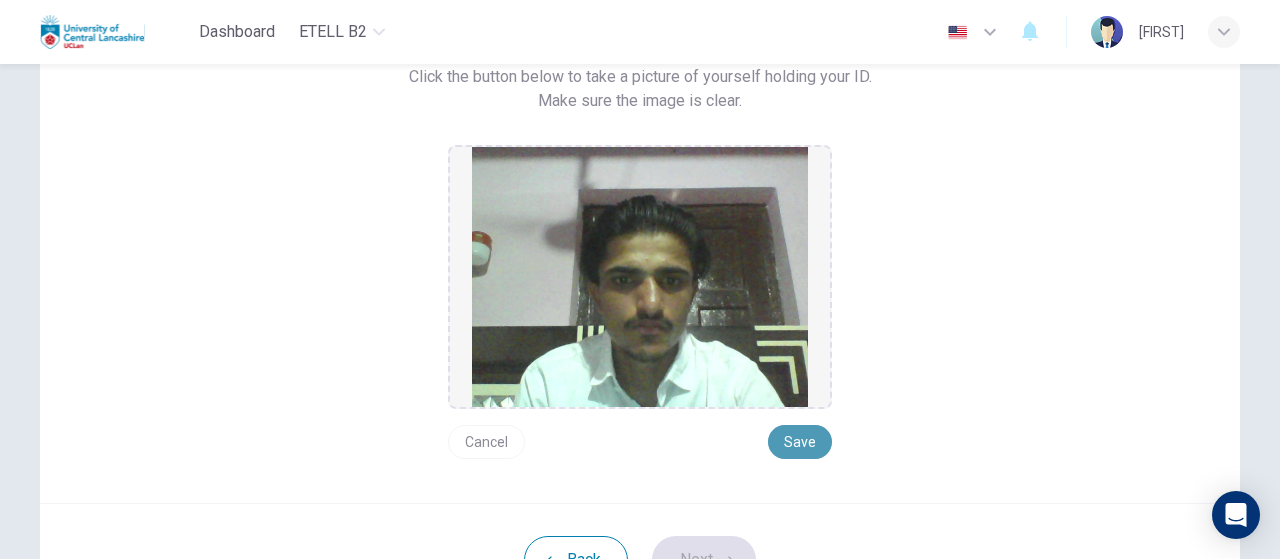 click on "Save" at bounding box center (800, 442) 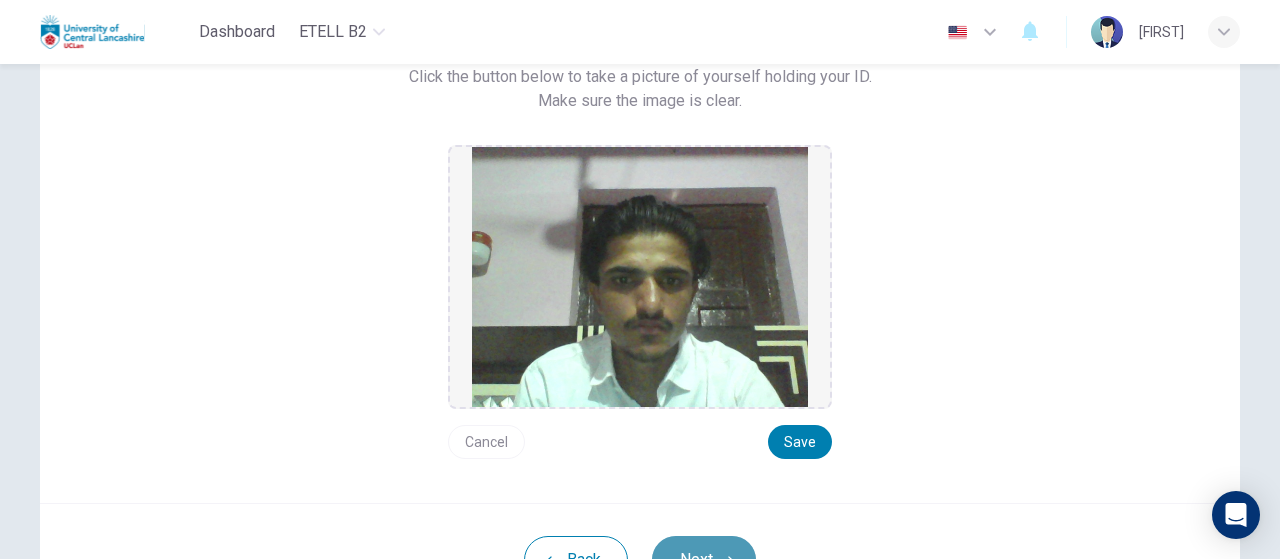 click on "Next" at bounding box center (704, 560) 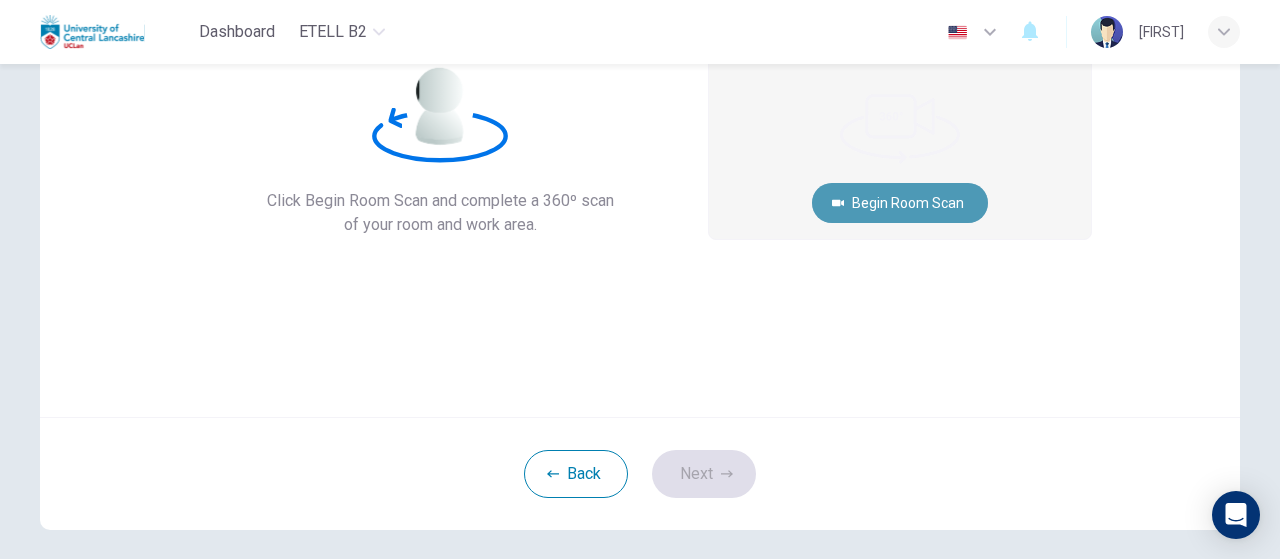click on "Begin Room Scan" at bounding box center [900, 203] 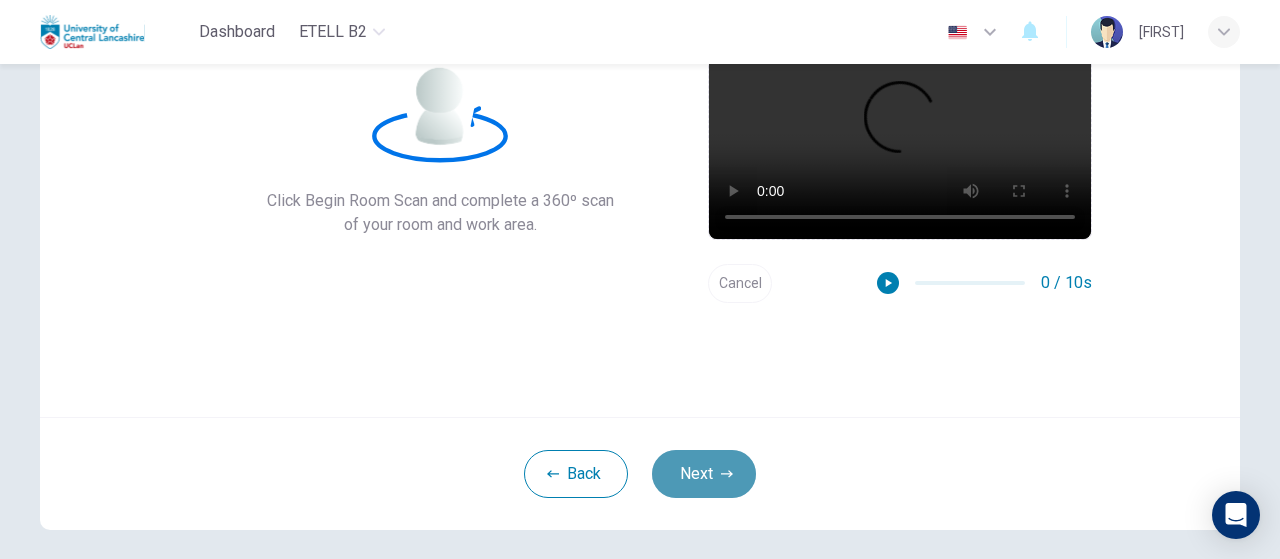 click on "Next" at bounding box center [704, 474] 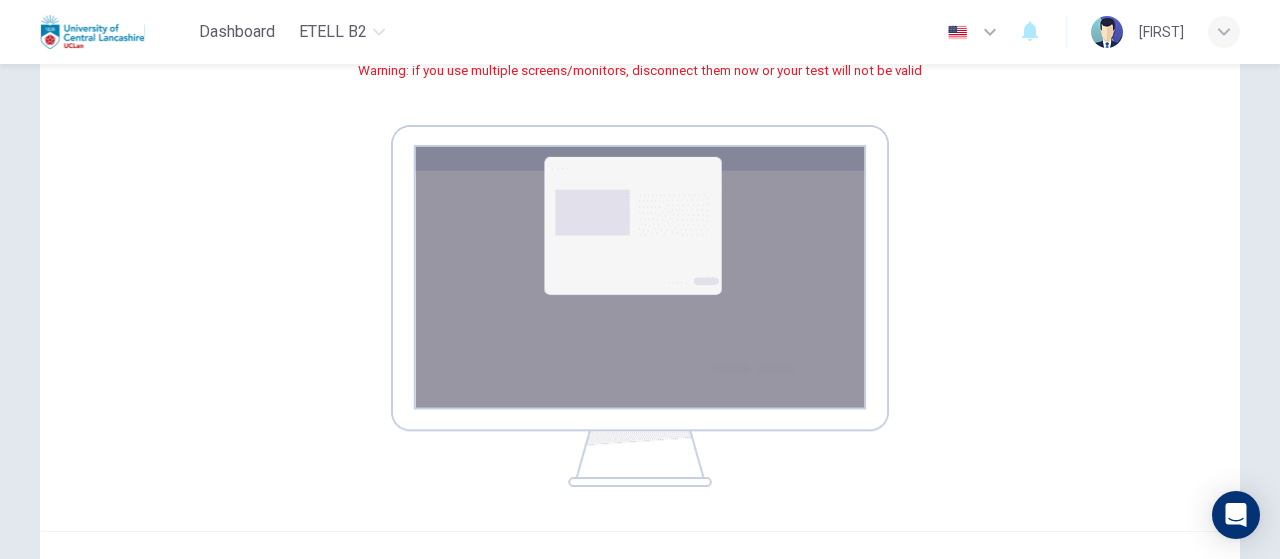 scroll, scrollTop: 276, scrollLeft: 0, axis: vertical 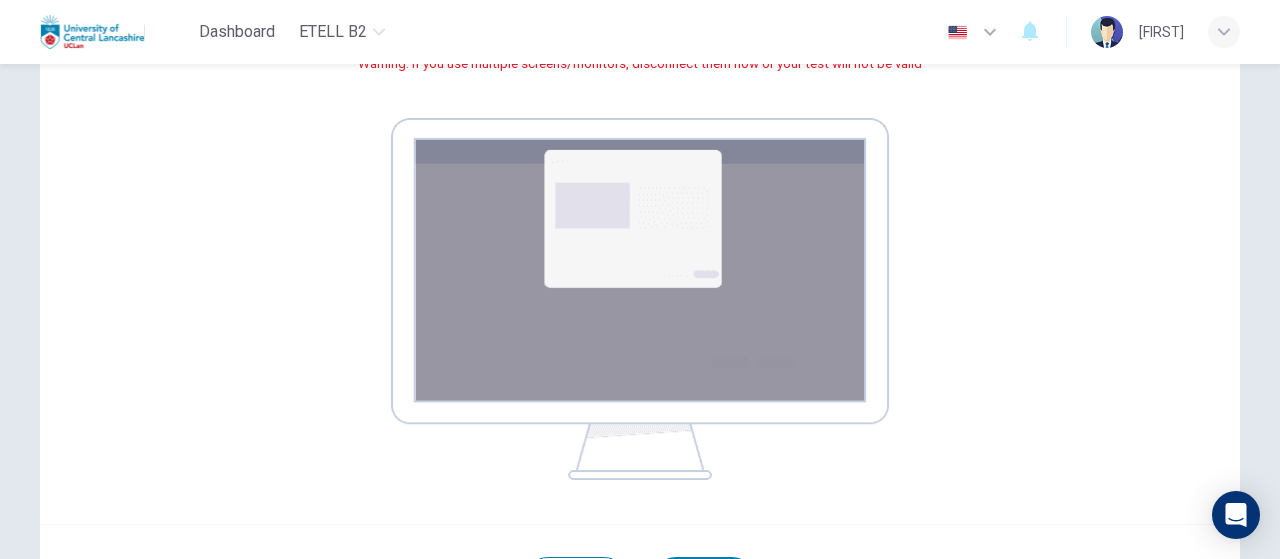 click at bounding box center (640, 299) 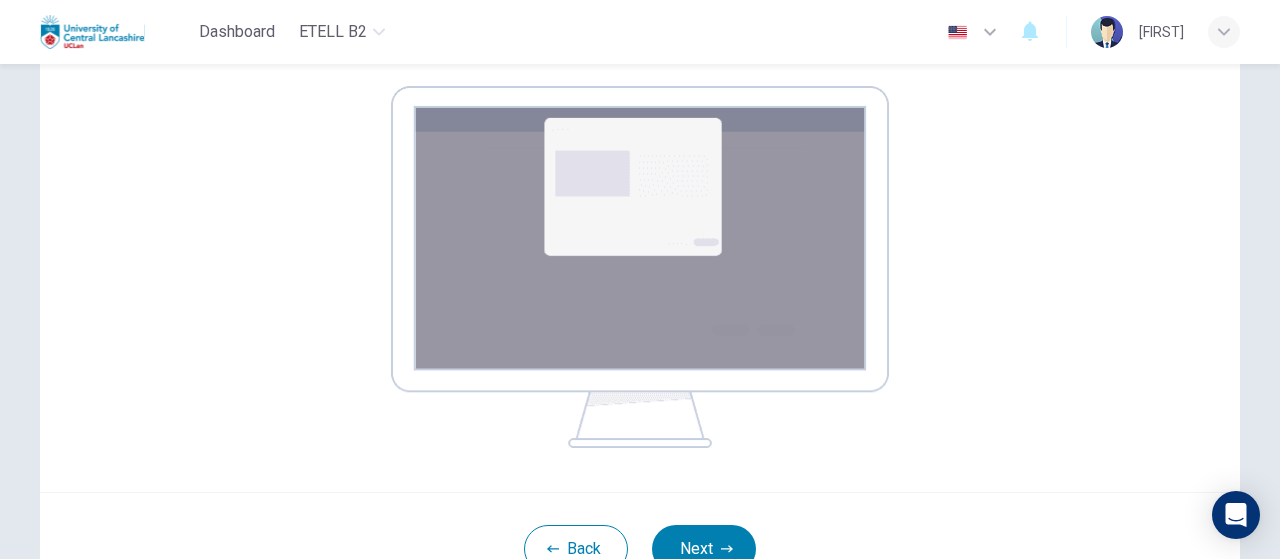scroll, scrollTop: 381, scrollLeft: 0, axis: vertical 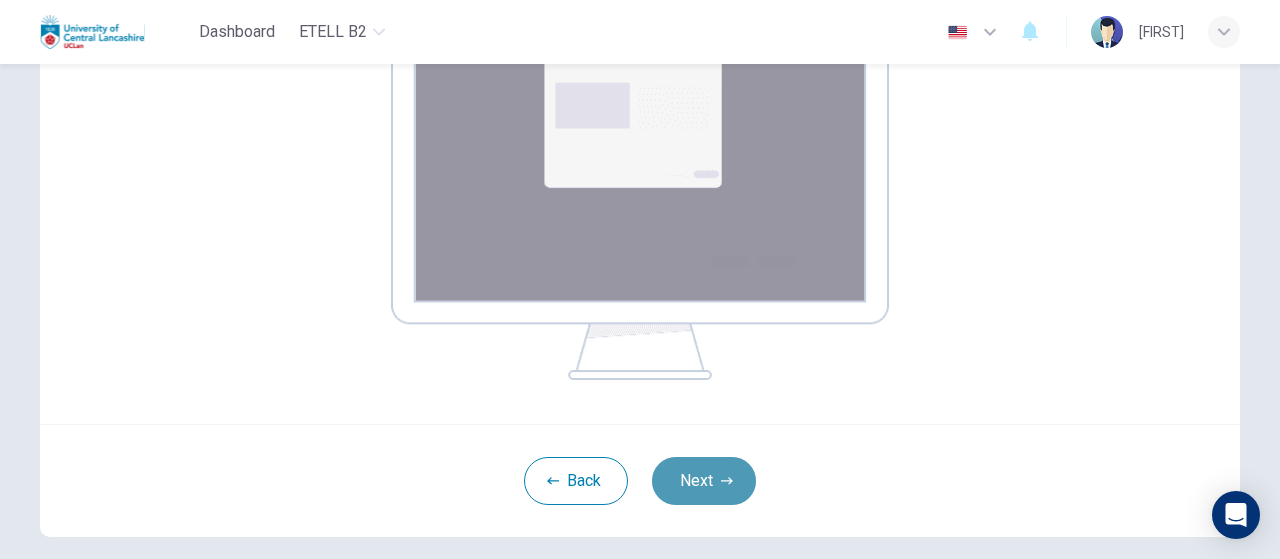 click on "Next" at bounding box center (704, 481) 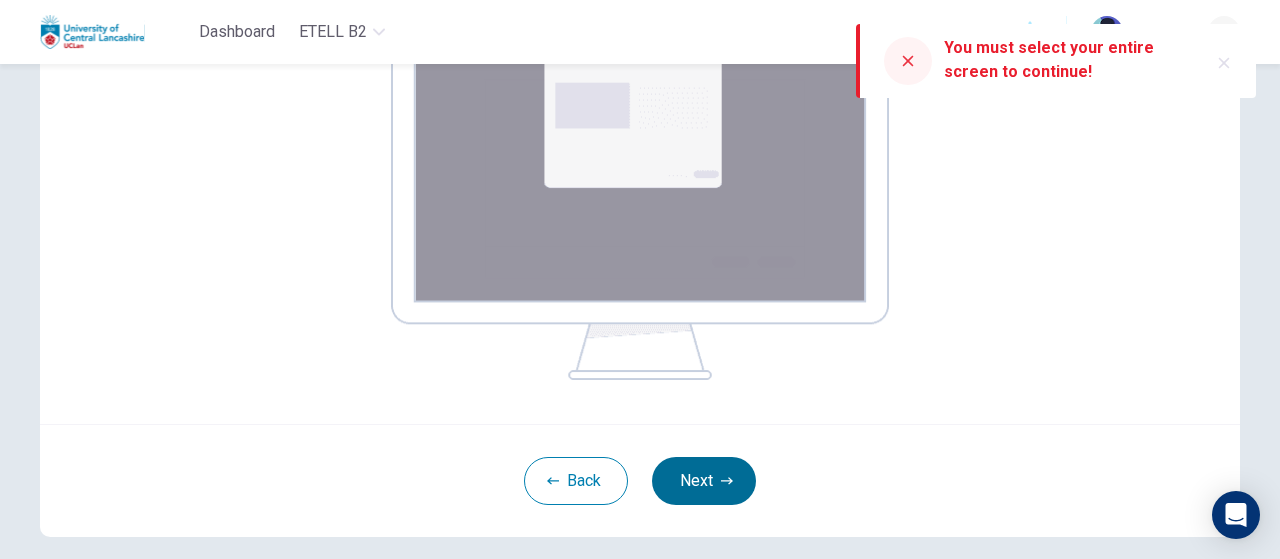 click on "Next" at bounding box center (704, 481) 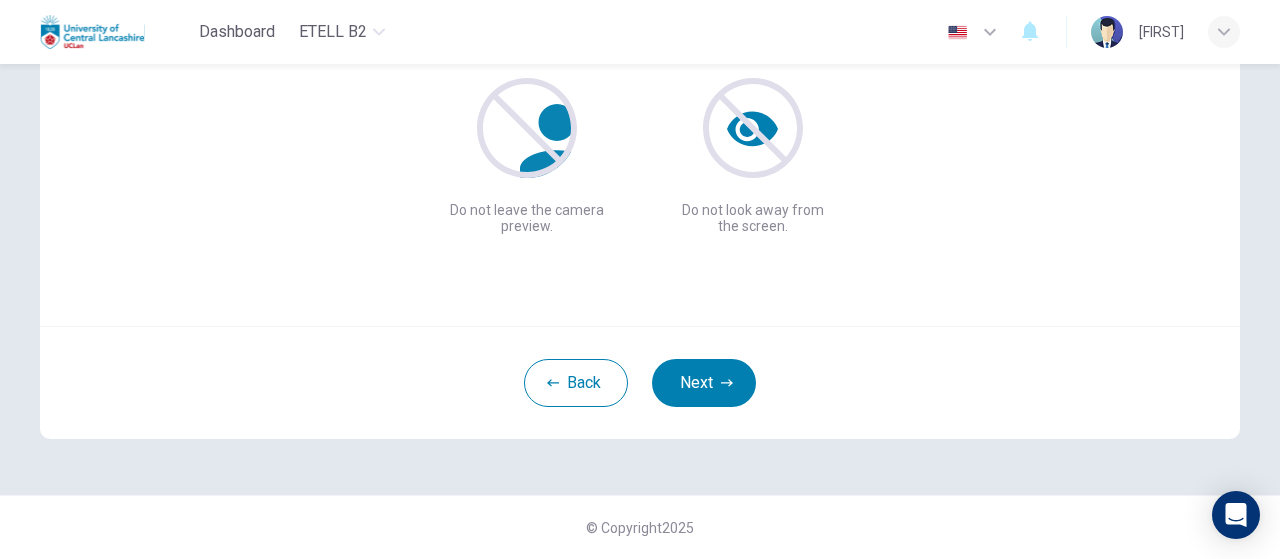 scroll, scrollTop: 273, scrollLeft: 0, axis: vertical 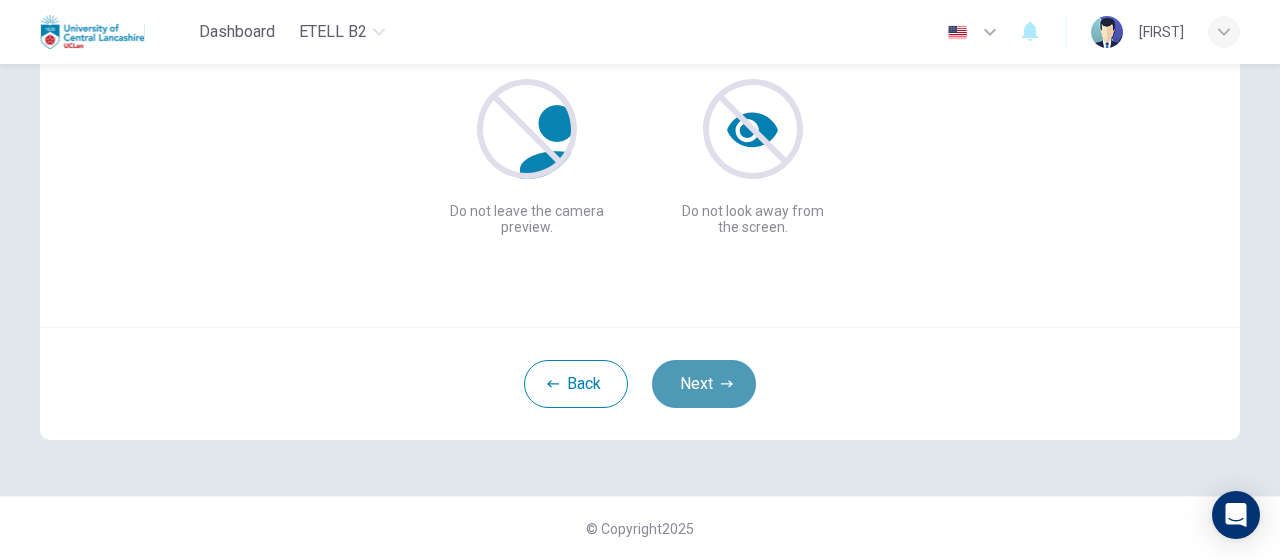 click on "Next" at bounding box center [704, 384] 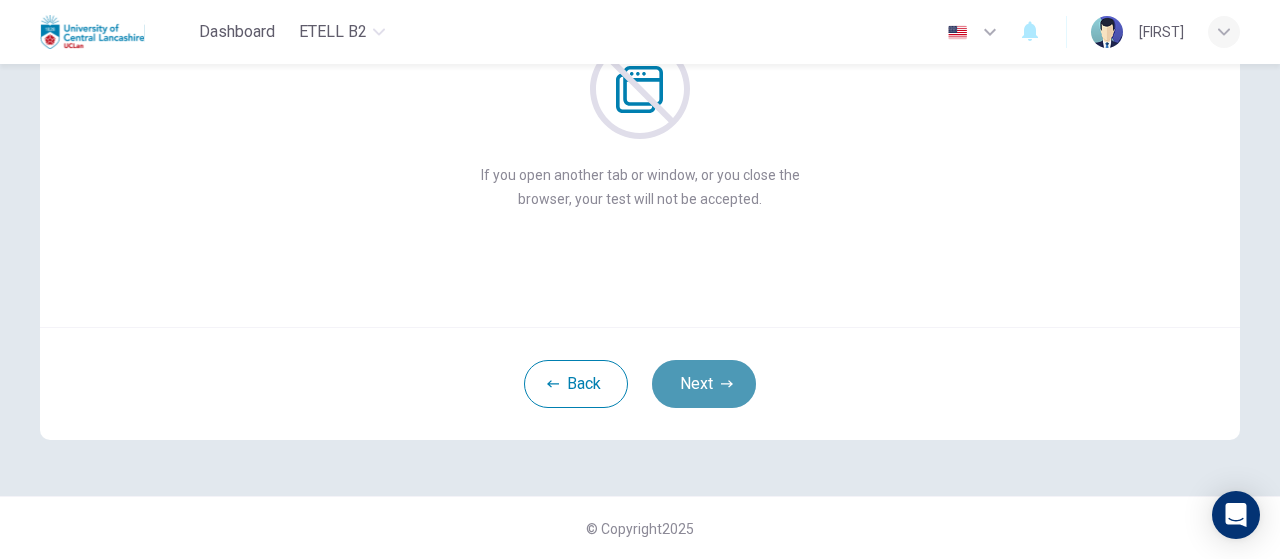 click on "Next" at bounding box center [704, 384] 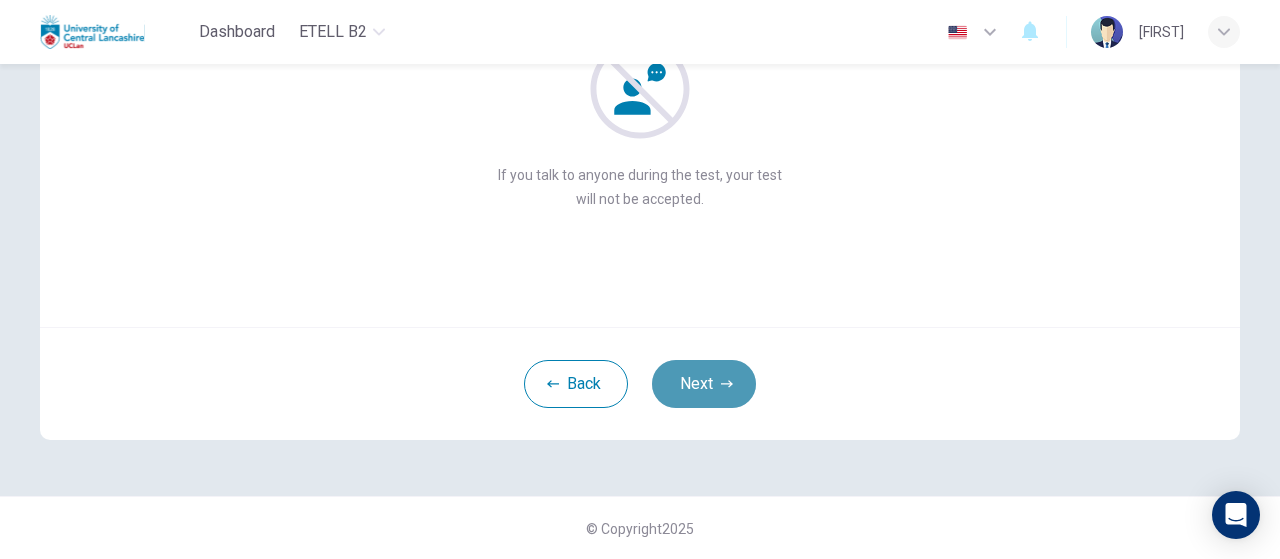 click on "Next" at bounding box center (704, 384) 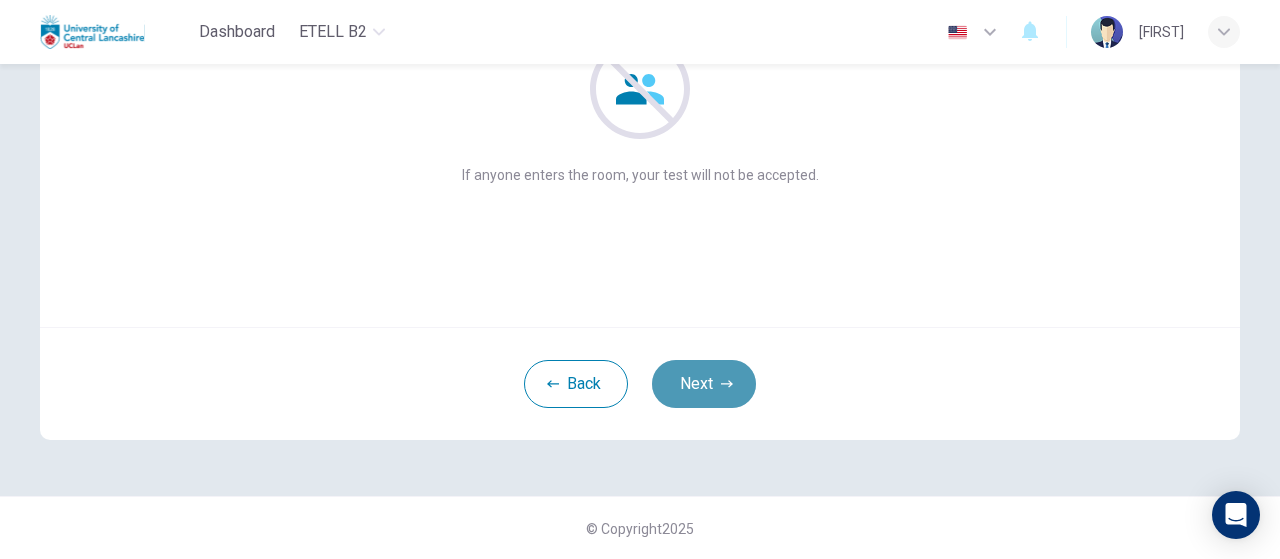 click on "Next" at bounding box center [704, 384] 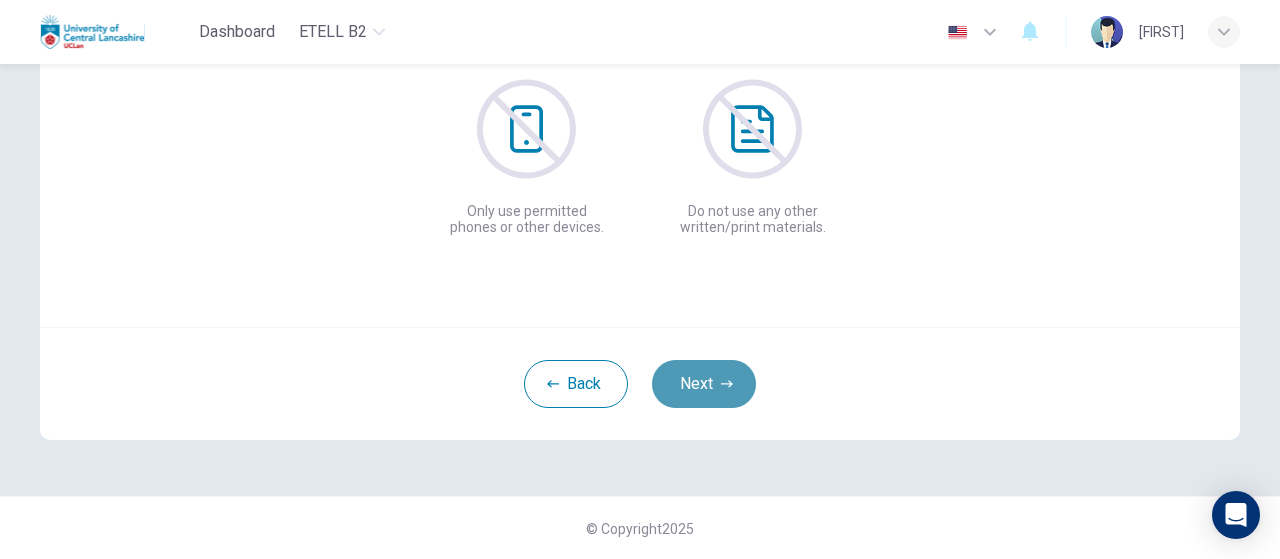 click on "Next" at bounding box center (704, 384) 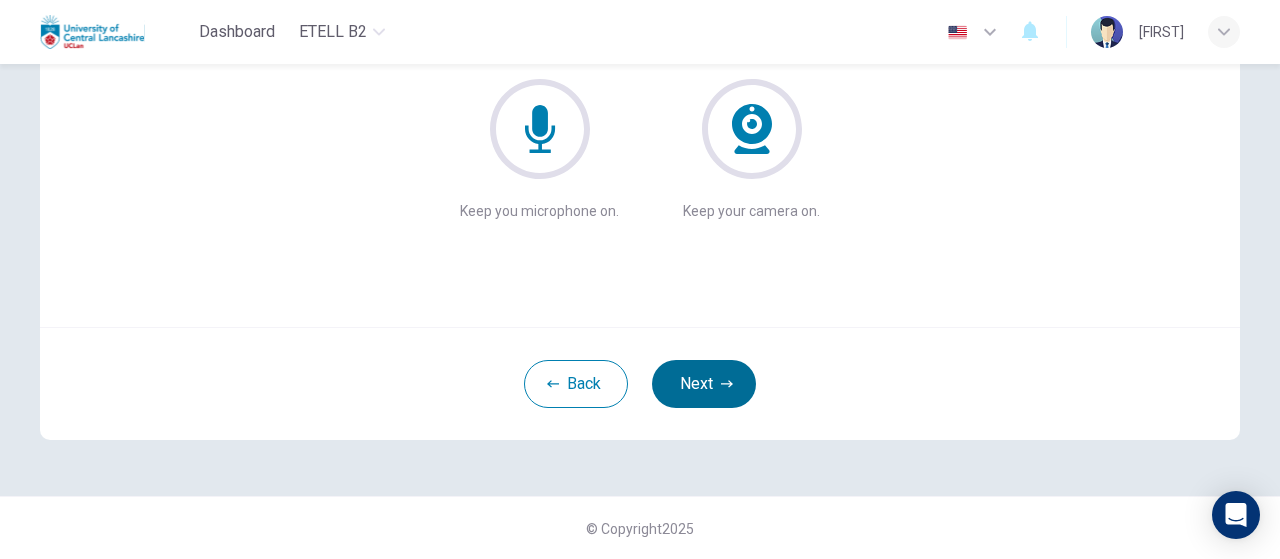 click on "Next" at bounding box center [704, 384] 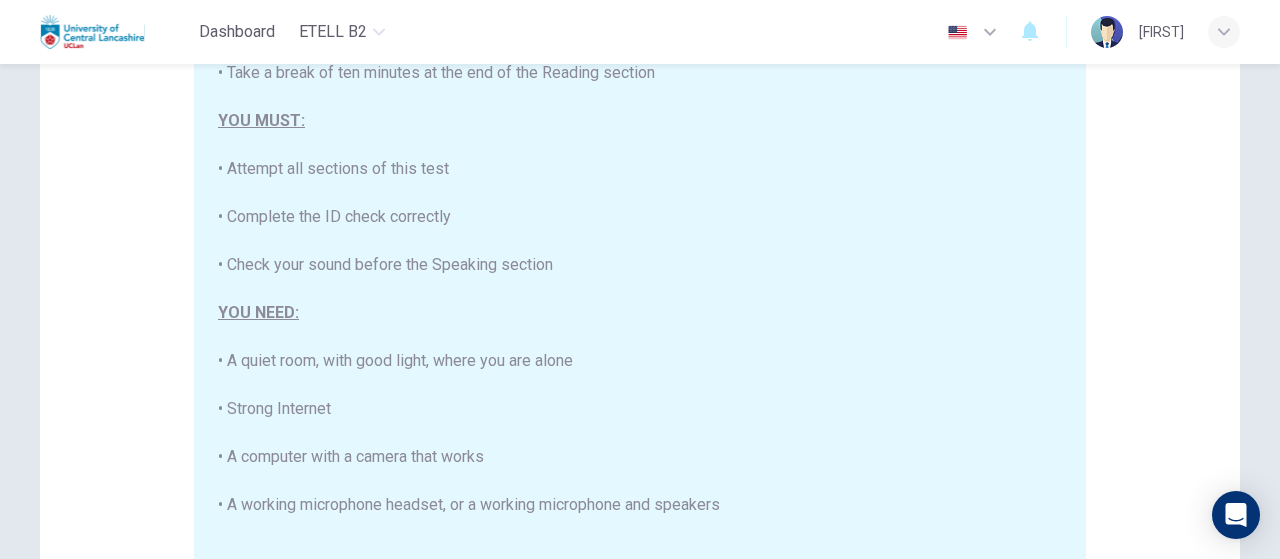 scroll, scrollTop: 332, scrollLeft: 0, axis: vertical 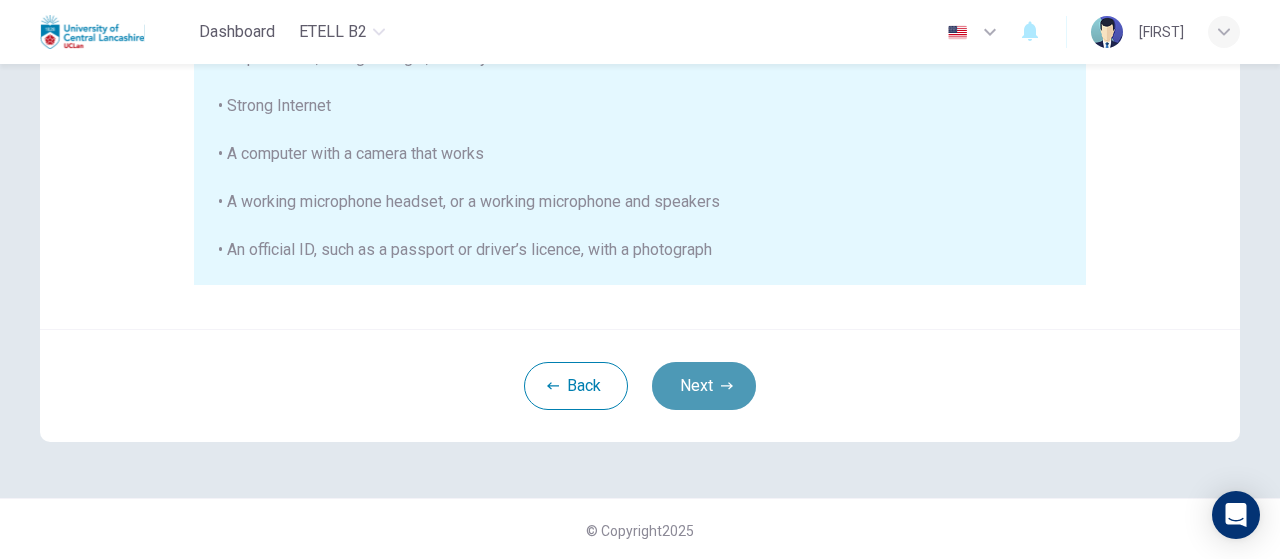 click on "Next" at bounding box center (704, 386) 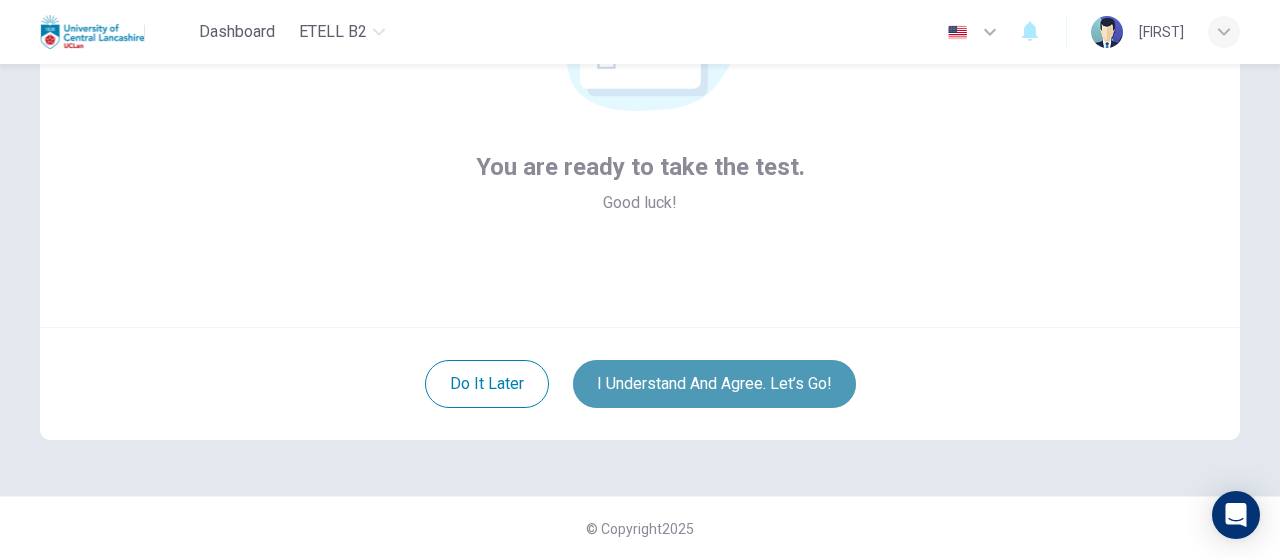 click on "I understand and agree. Let’s go!" at bounding box center [714, 384] 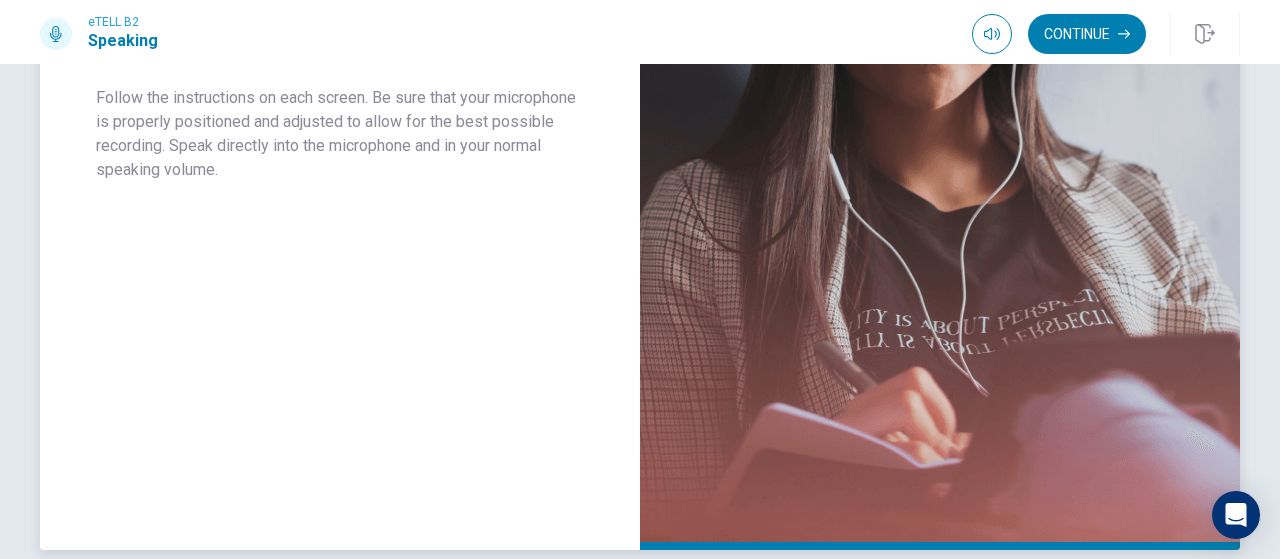 click at bounding box center (940, 114) 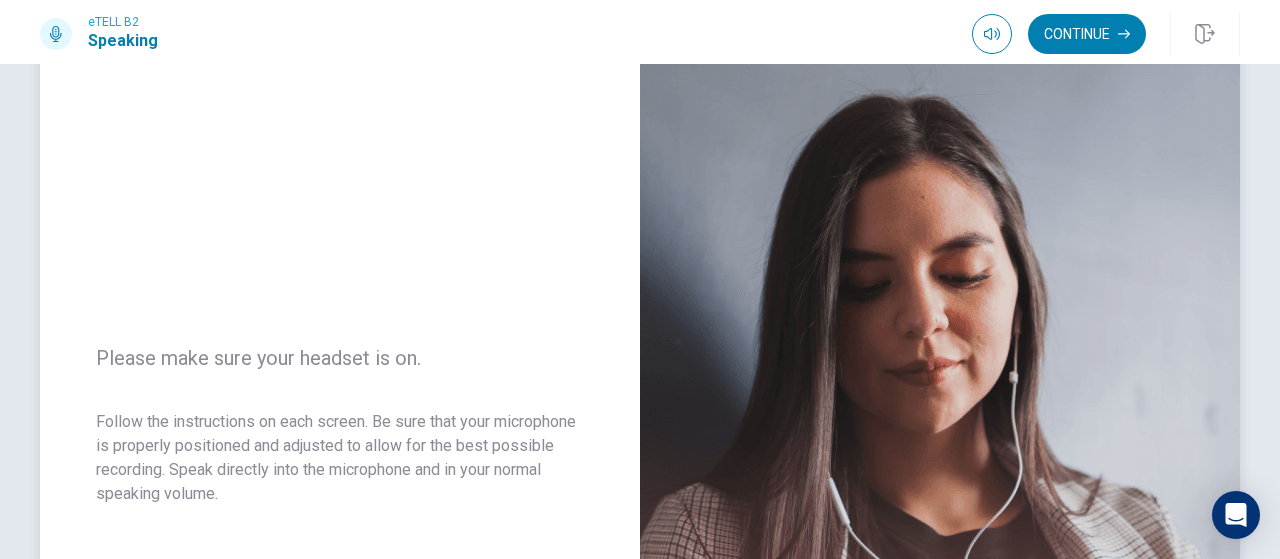 scroll, scrollTop: 0, scrollLeft: 0, axis: both 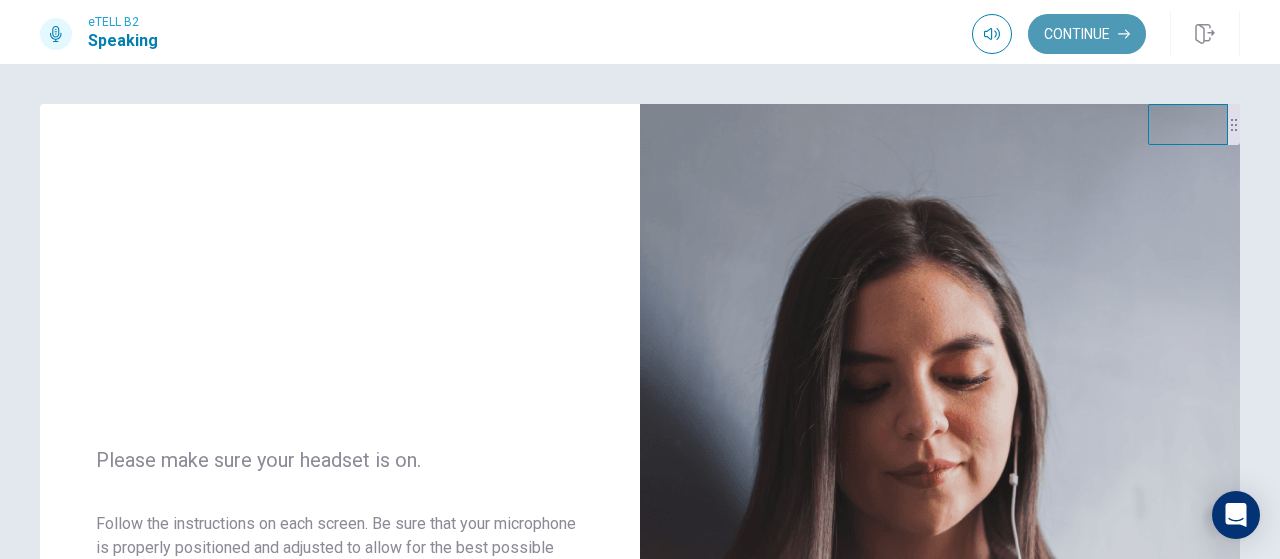 click on "Continue" at bounding box center [1087, 34] 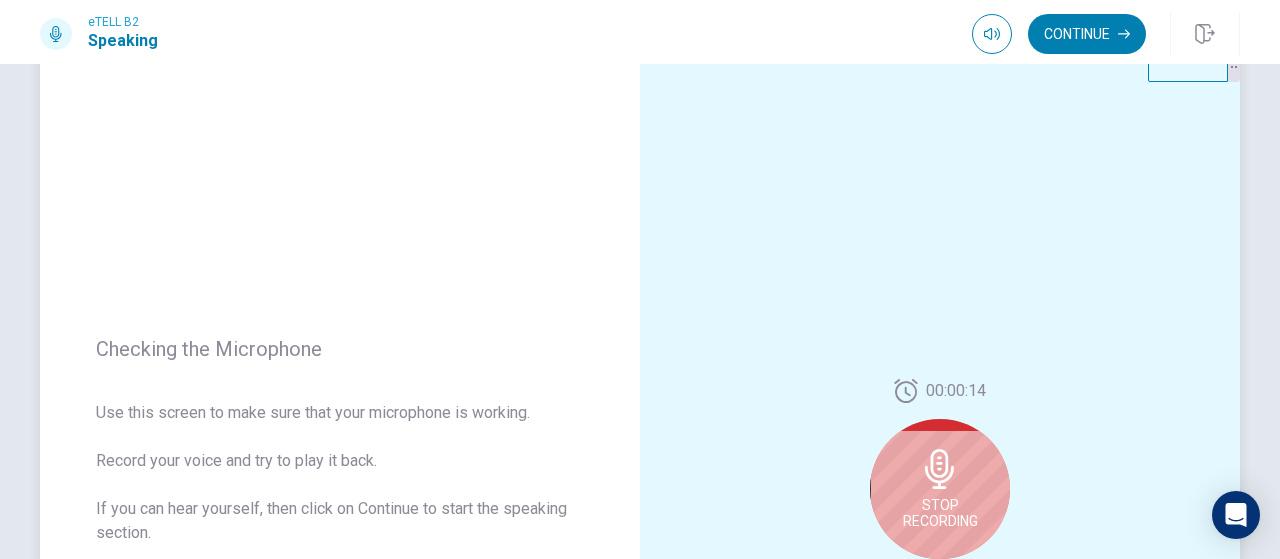 scroll, scrollTop: 115, scrollLeft: 0, axis: vertical 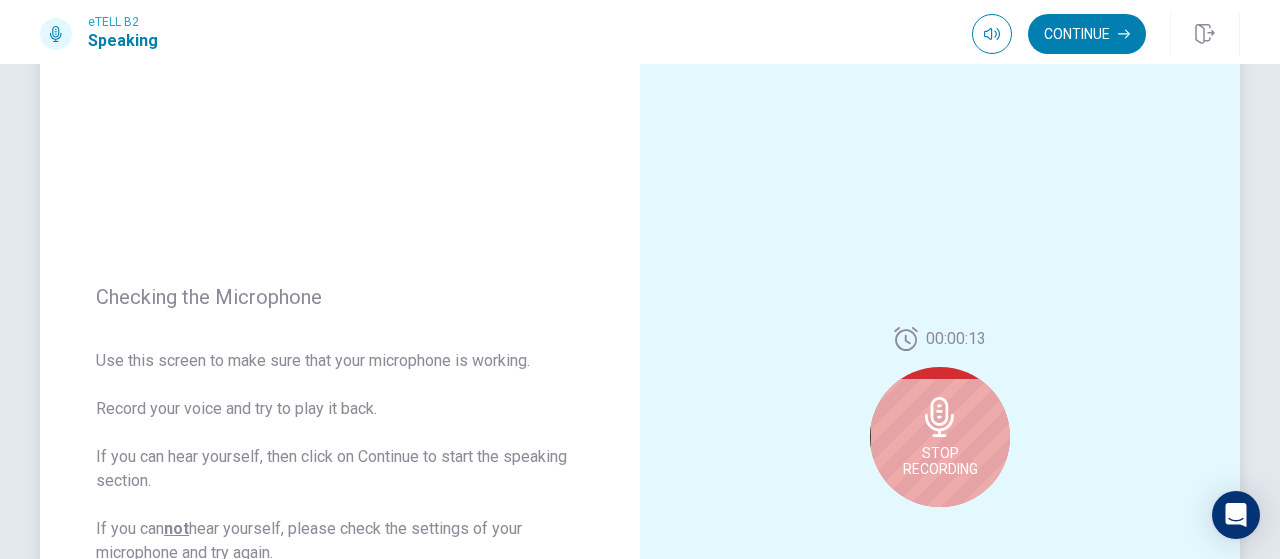 click at bounding box center [940, 417] 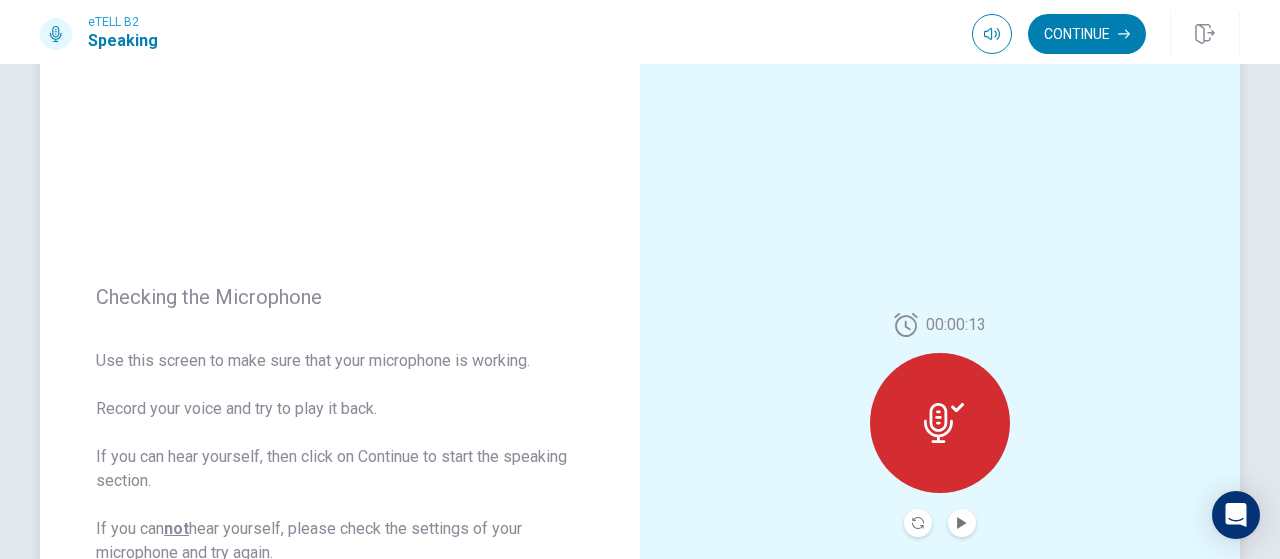 click at bounding box center (940, 423) 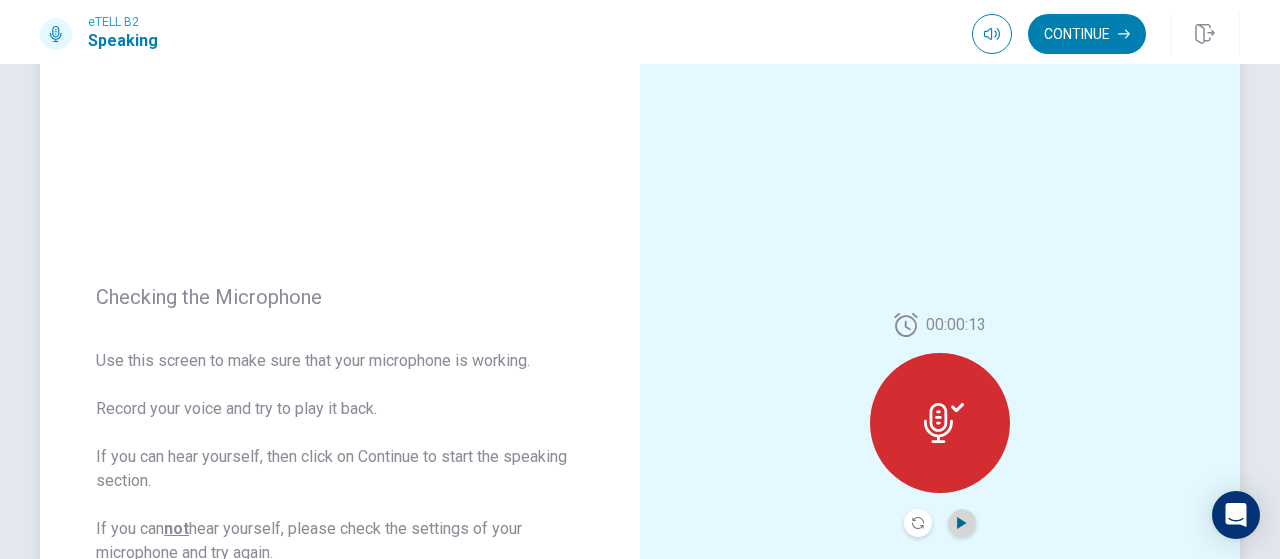 click at bounding box center [962, 523] 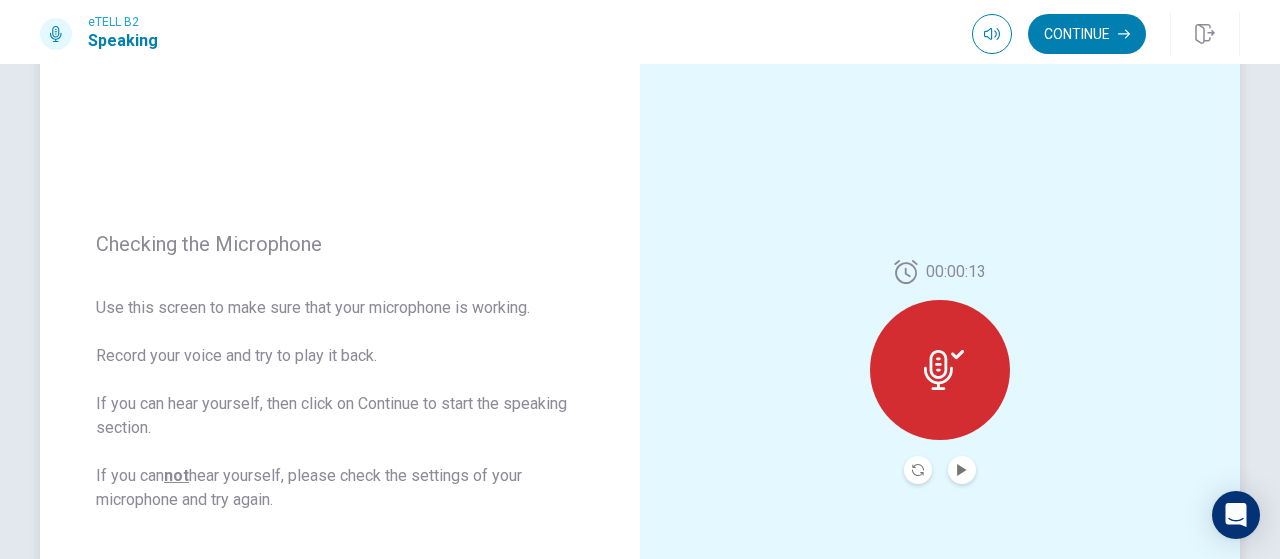 scroll, scrollTop: 169, scrollLeft: 0, axis: vertical 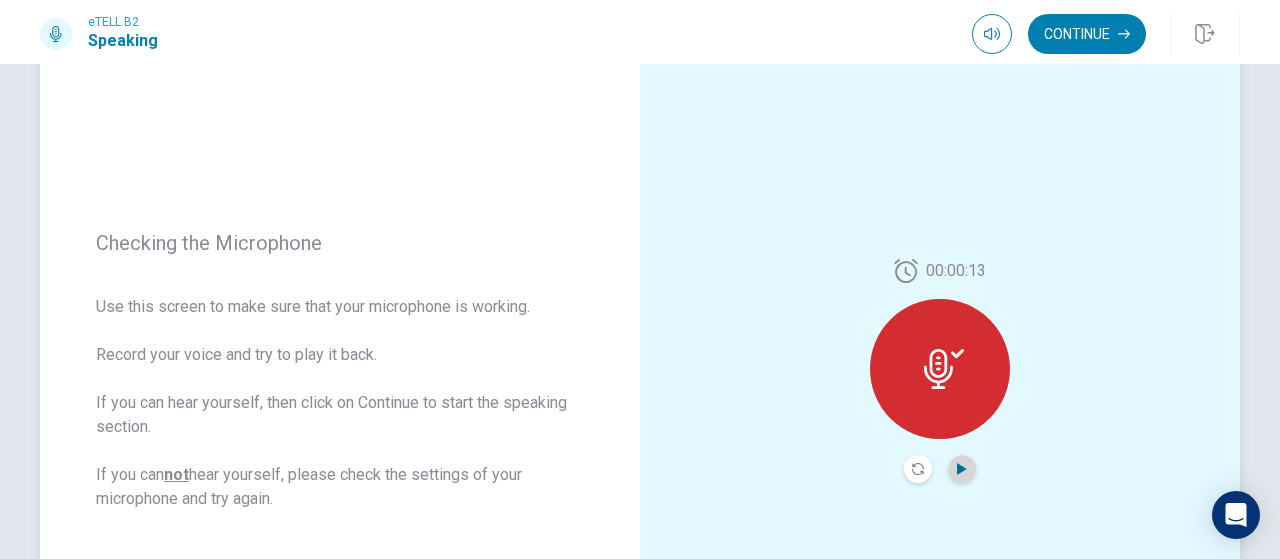 click at bounding box center (962, 469) 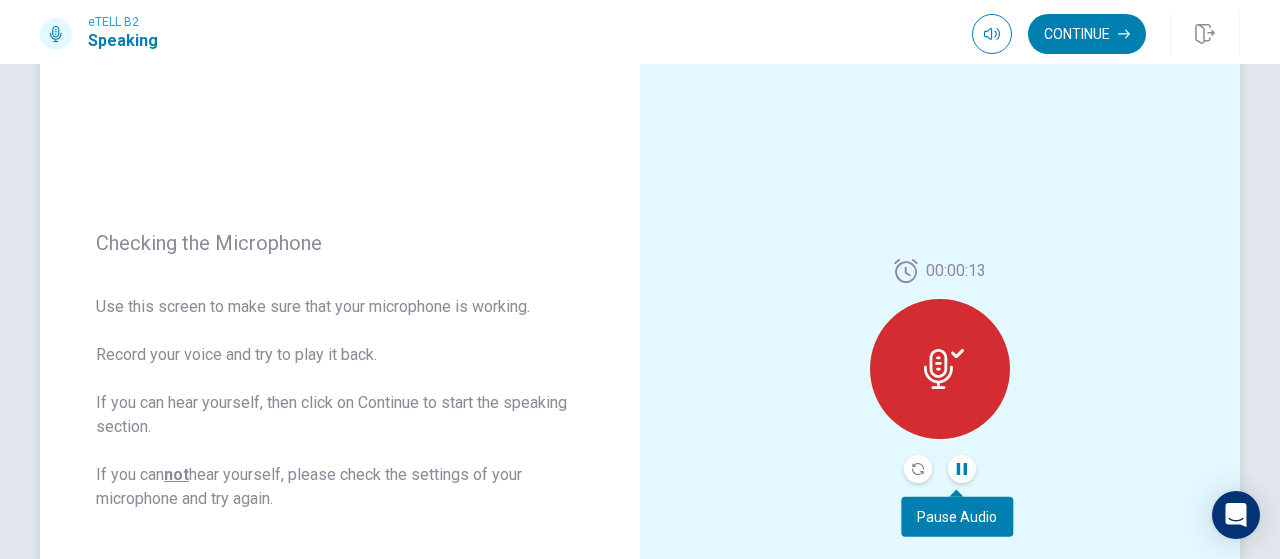 click at bounding box center (962, 469) 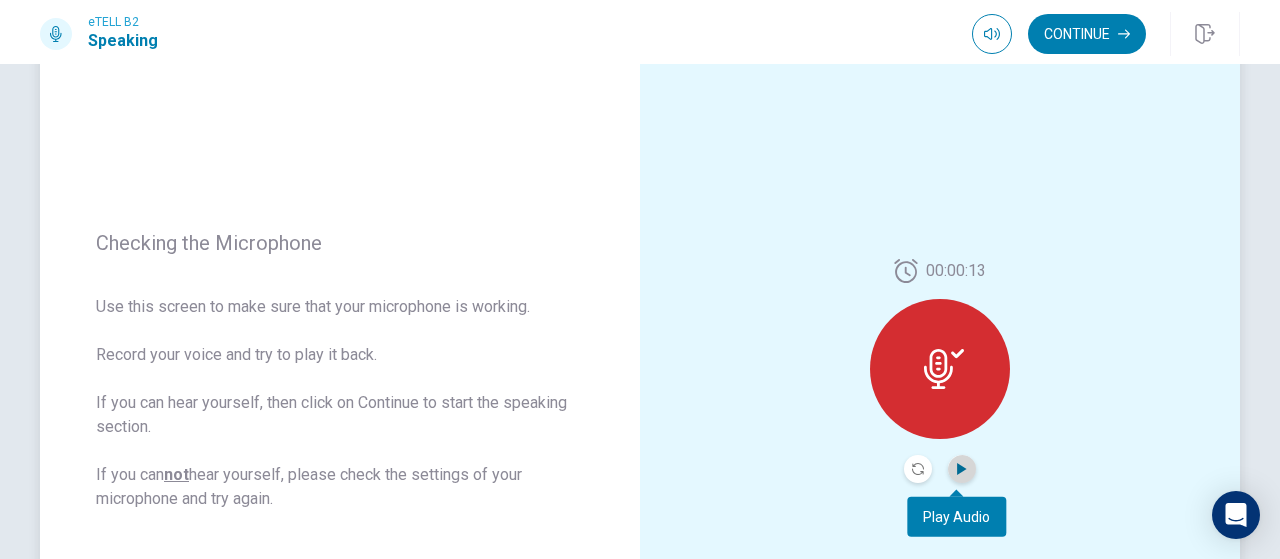 click at bounding box center [962, 469] 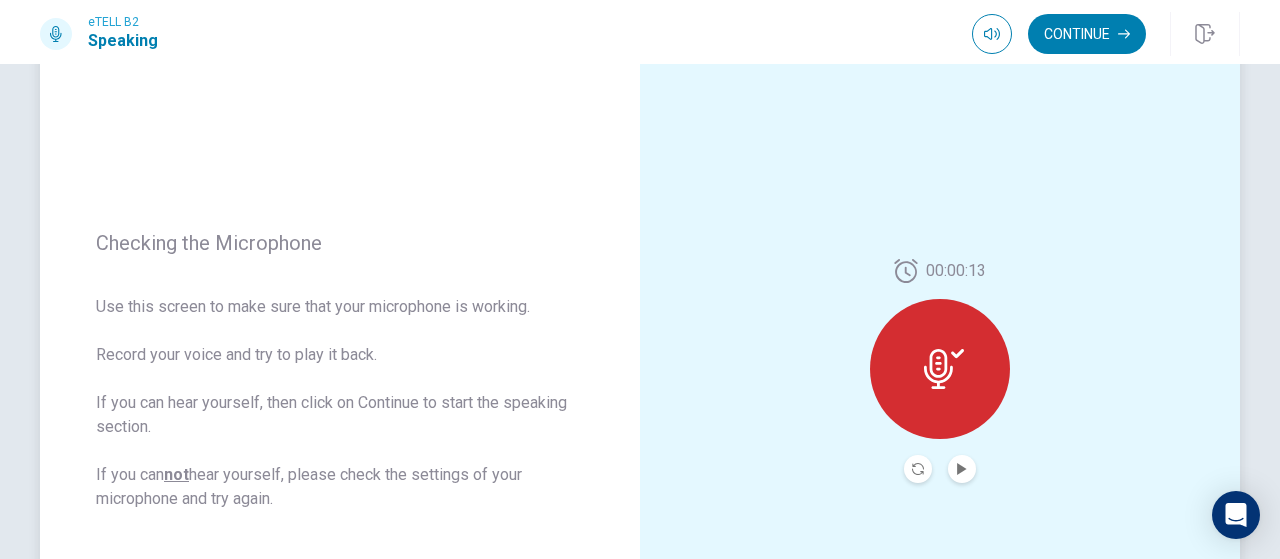 click at bounding box center (940, 469) 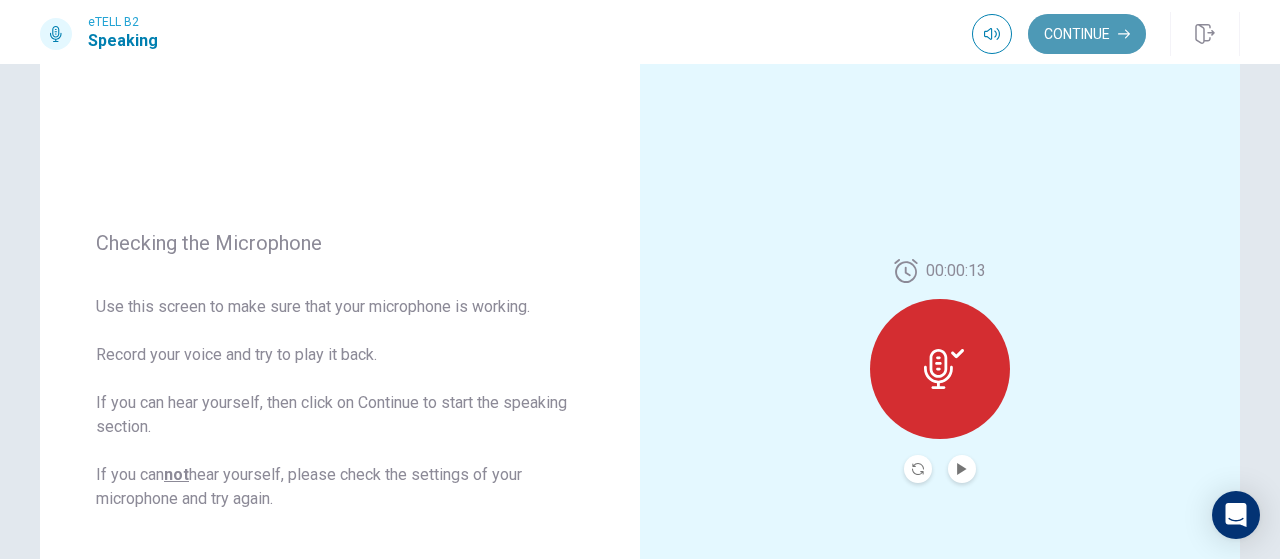 click on "Continue" at bounding box center (1087, 34) 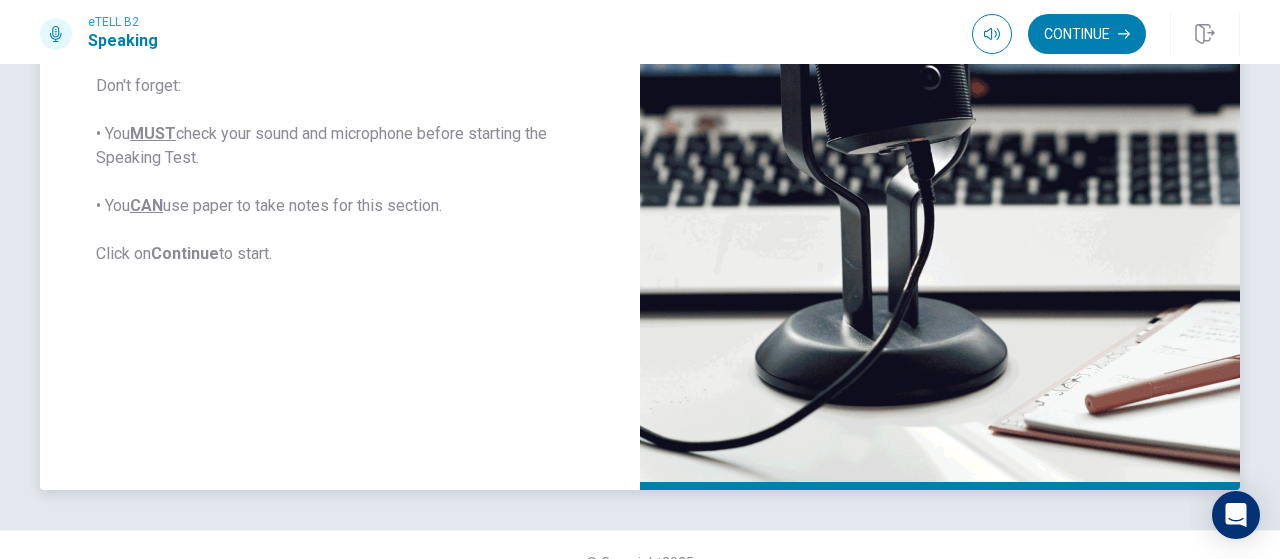 scroll, scrollTop: 520, scrollLeft: 0, axis: vertical 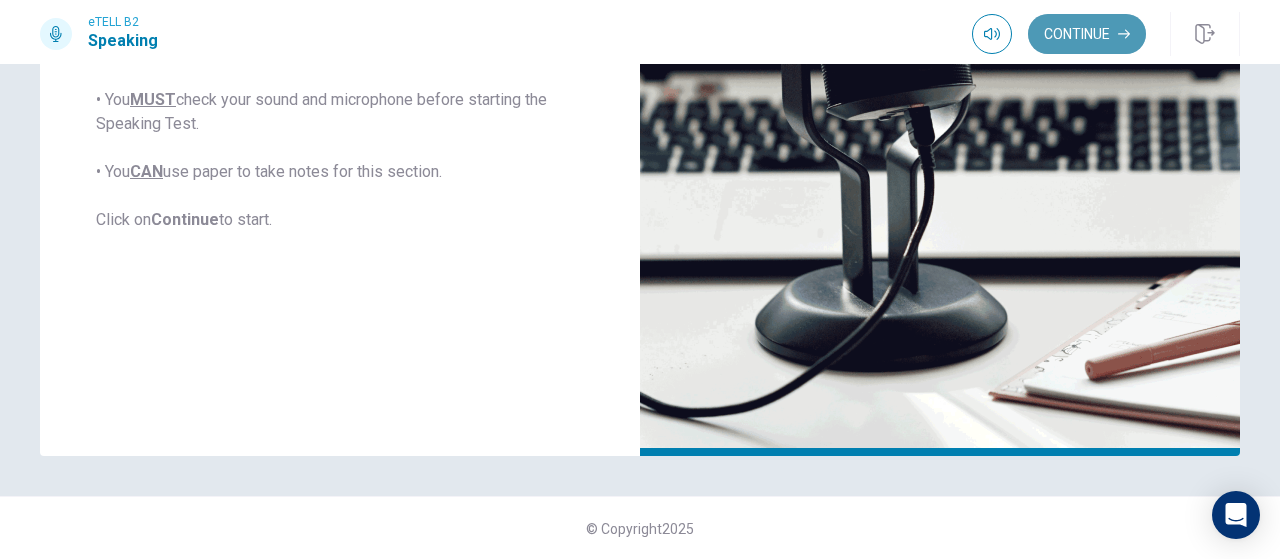 click on "Continue" at bounding box center [1087, 34] 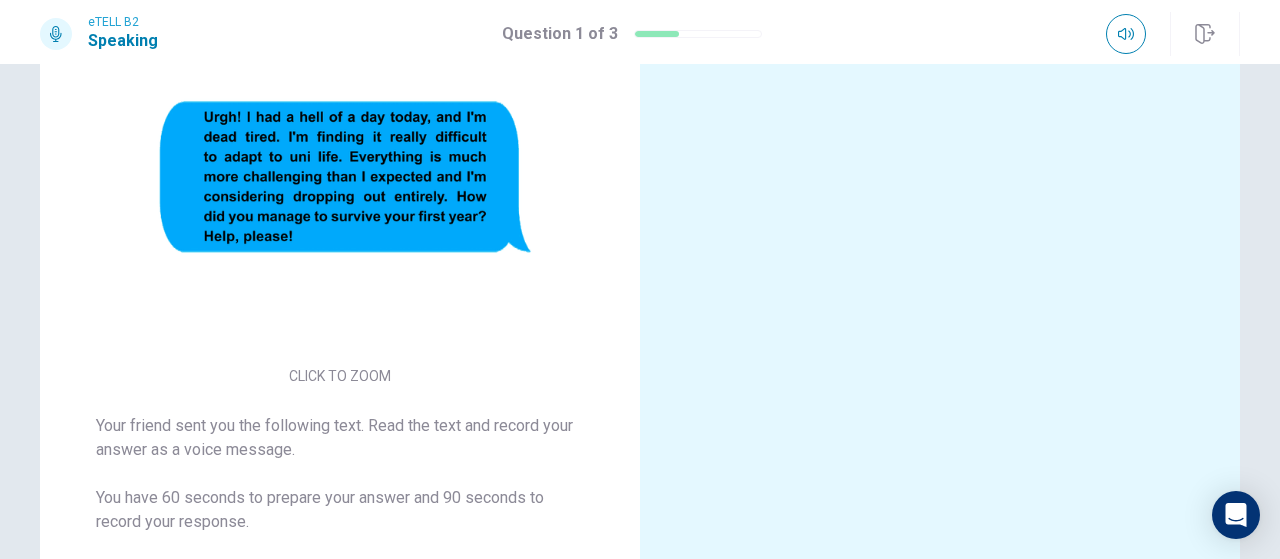 scroll, scrollTop: 243, scrollLeft: 0, axis: vertical 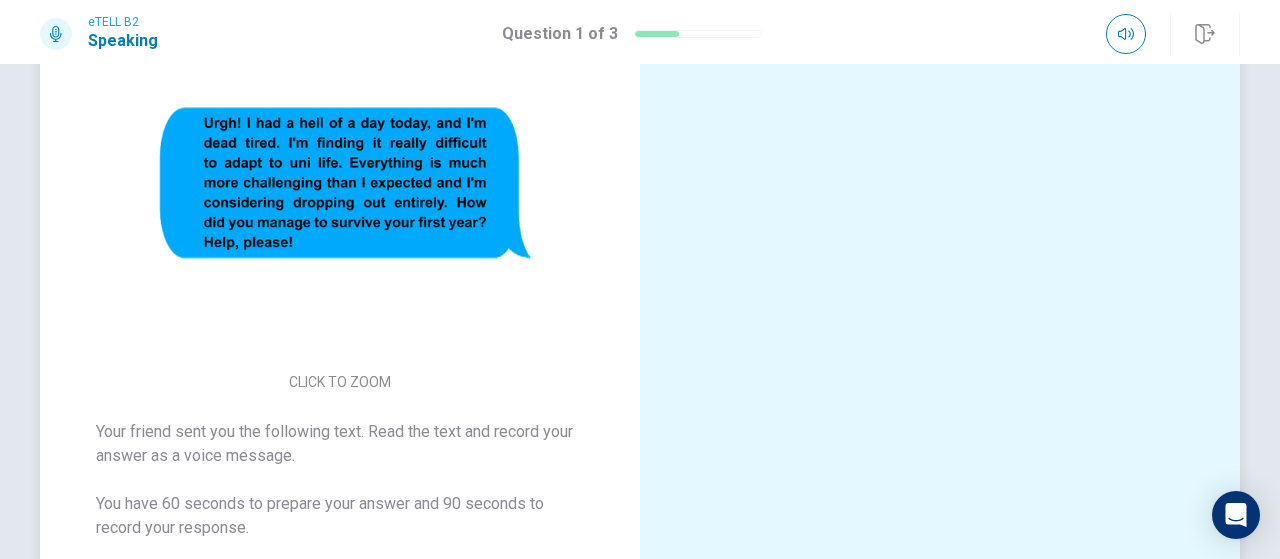 click on "CLICK TO ZOOM" at bounding box center (340, 205) 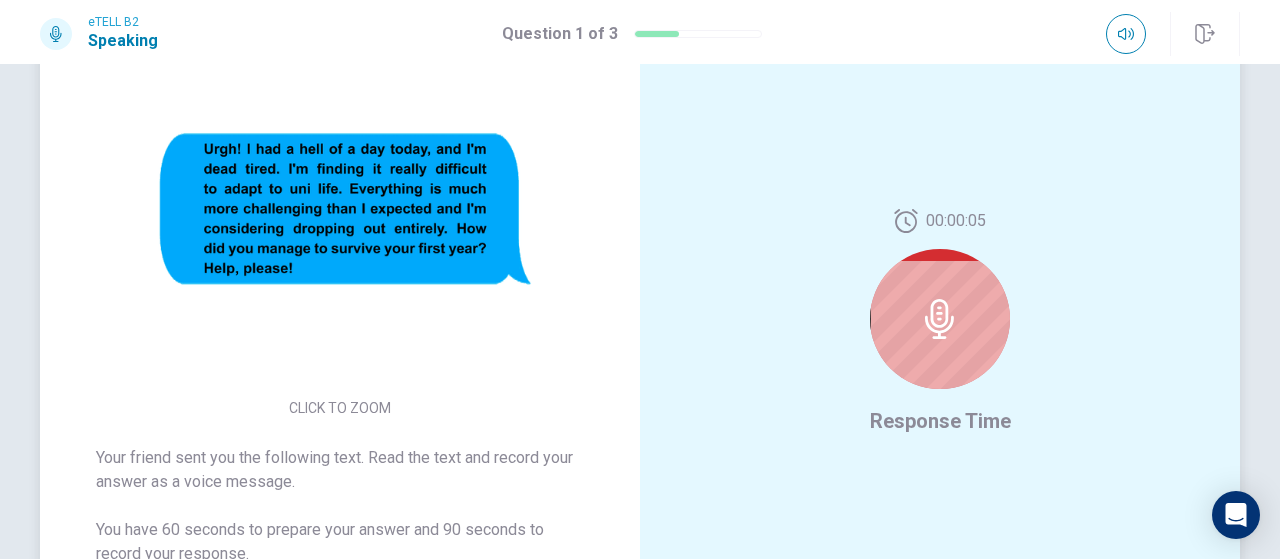 scroll, scrollTop: 223, scrollLeft: 0, axis: vertical 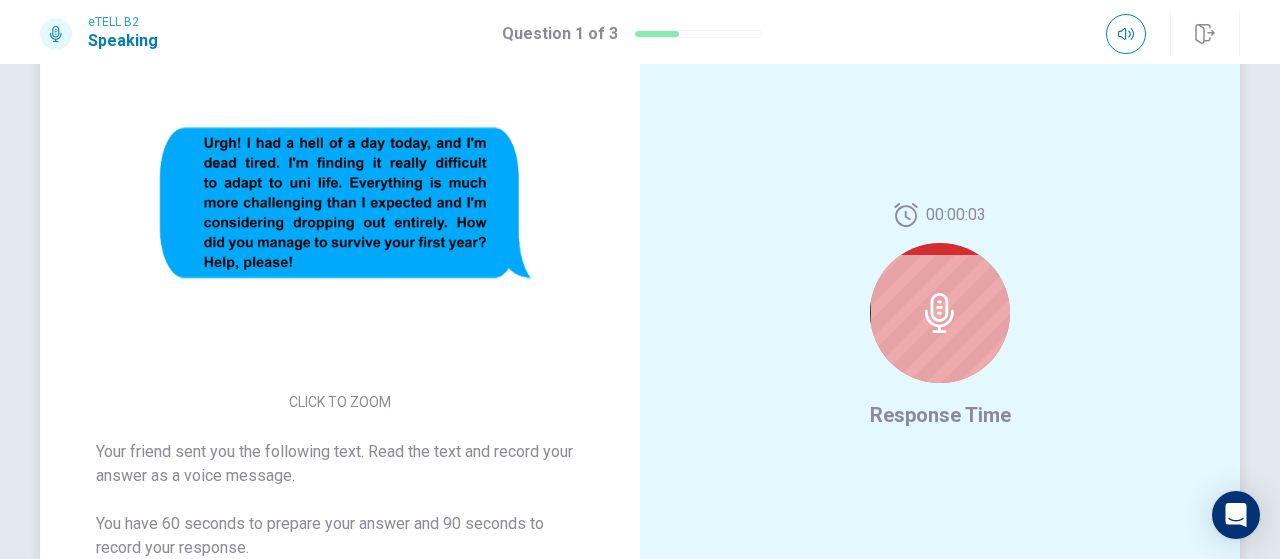 click at bounding box center [940, 313] 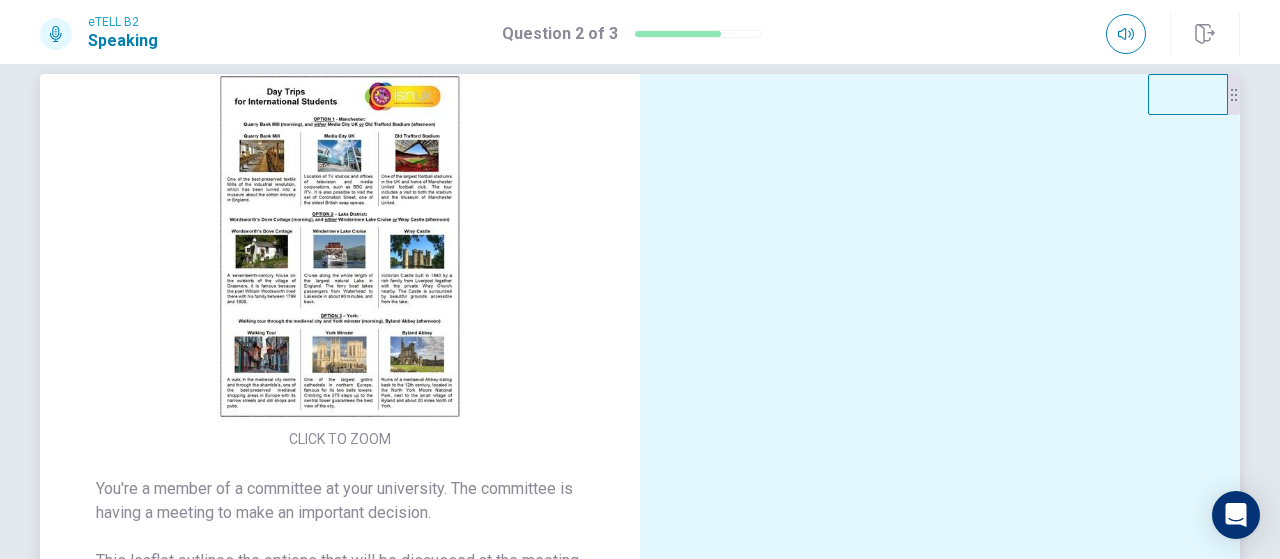 scroll, scrollTop: 0, scrollLeft: 0, axis: both 